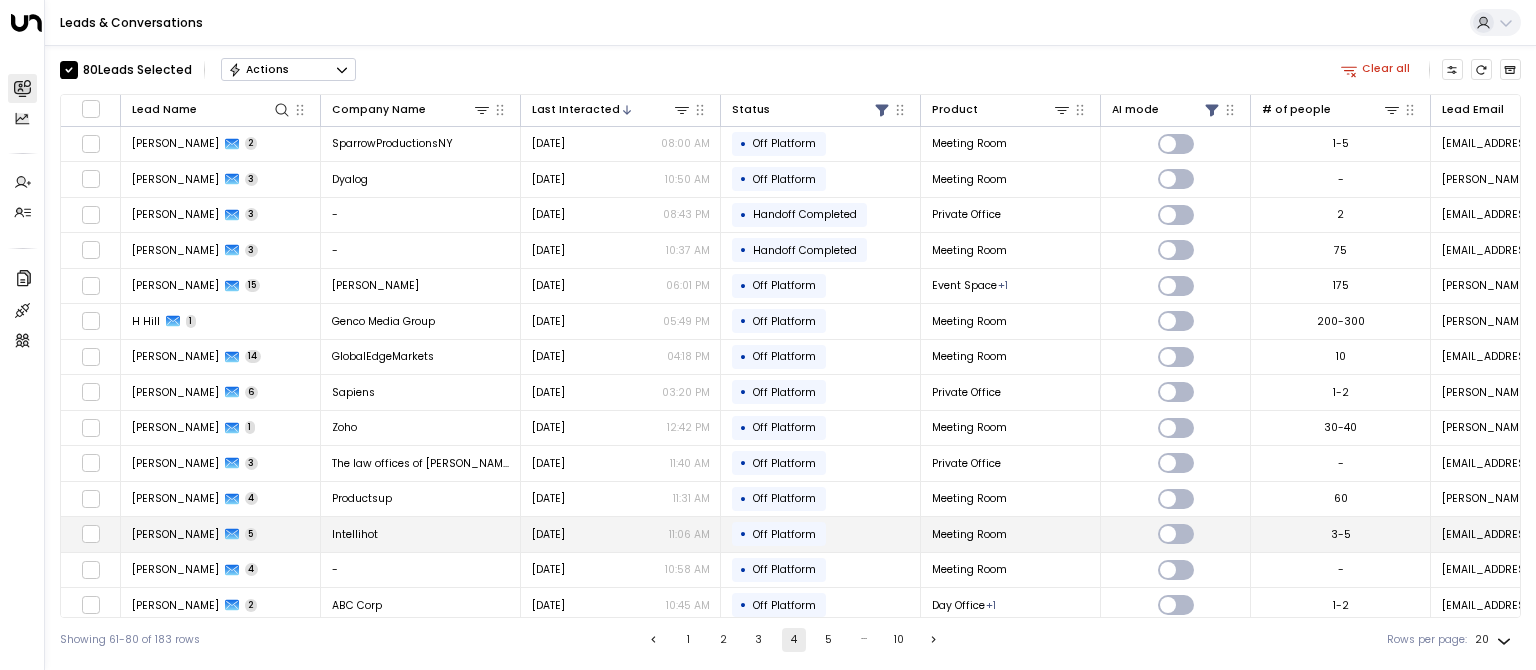 scroll, scrollTop: 0, scrollLeft: 0, axis: both 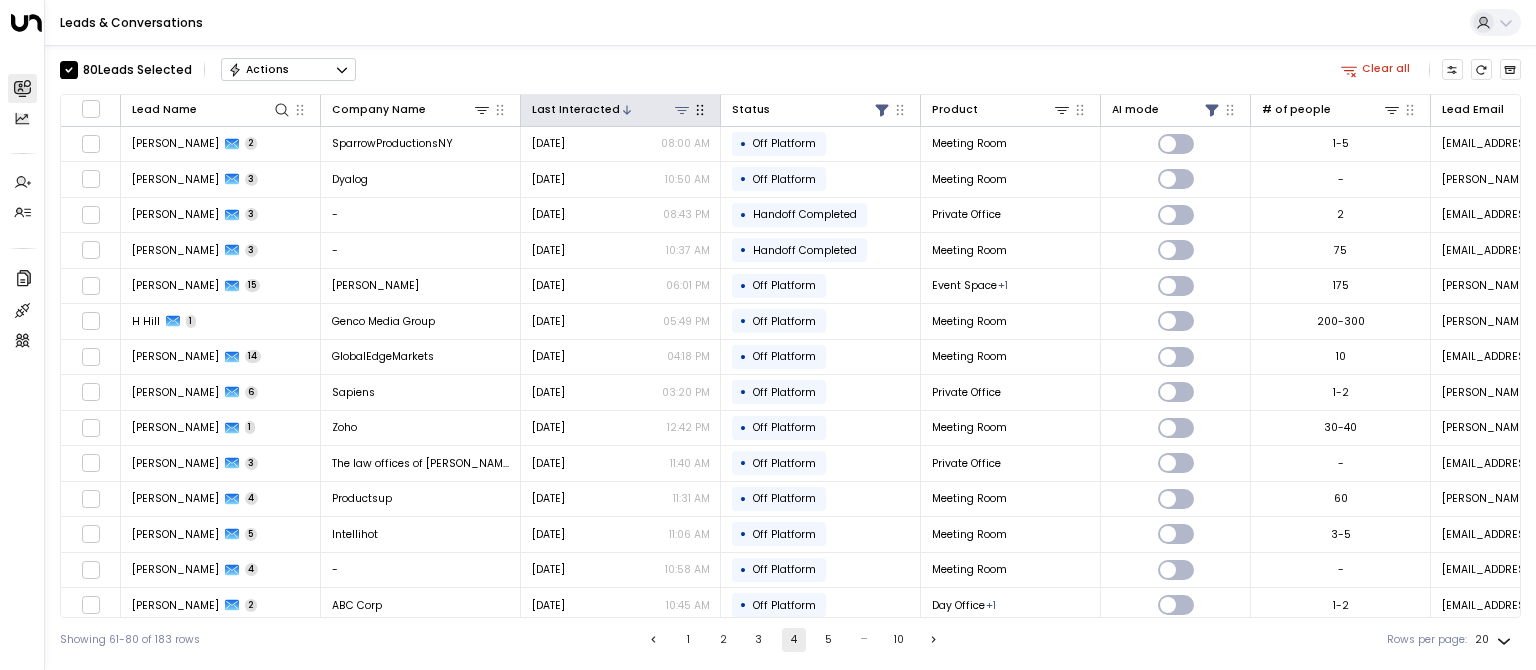 click on "Last Interacted" at bounding box center (576, 110) 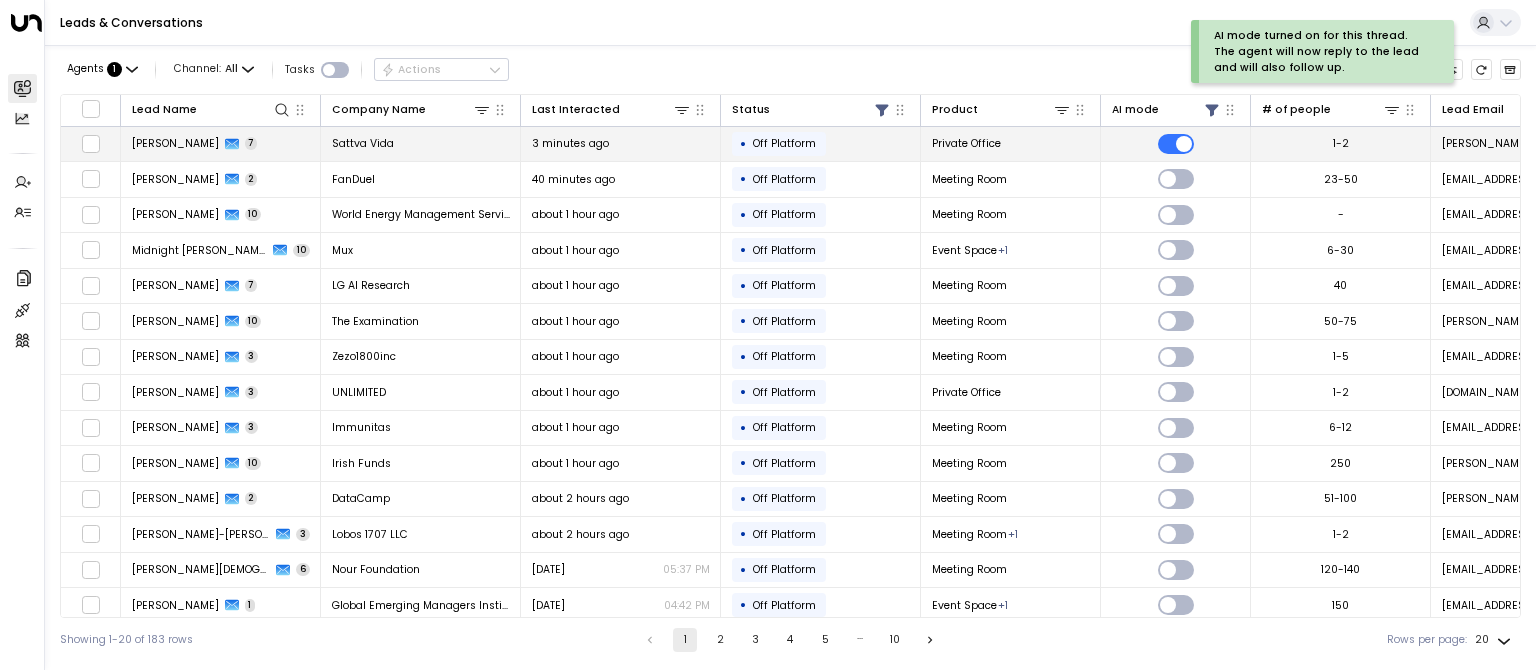 click on "[PERSON_NAME]" at bounding box center (175, 143) 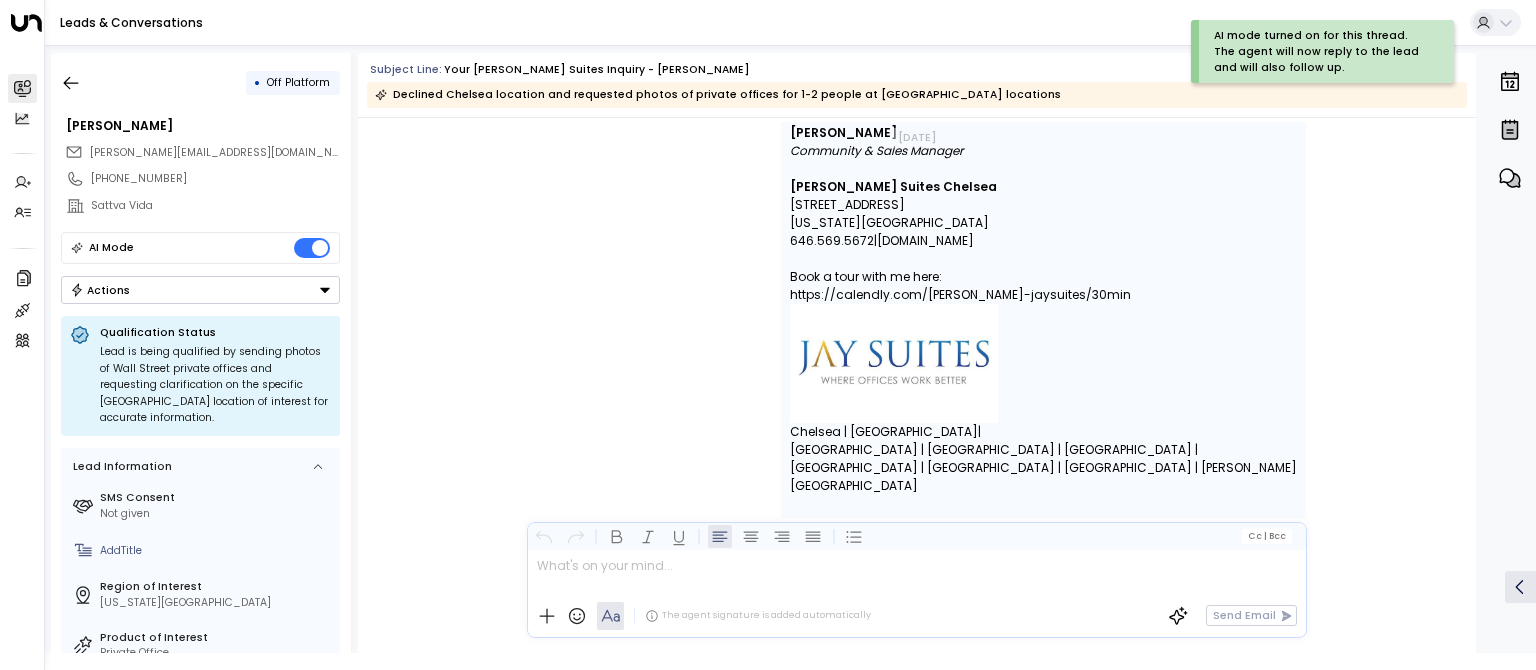 scroll, scrollTop: 5472, scrollLeft: 0, axis: vertical 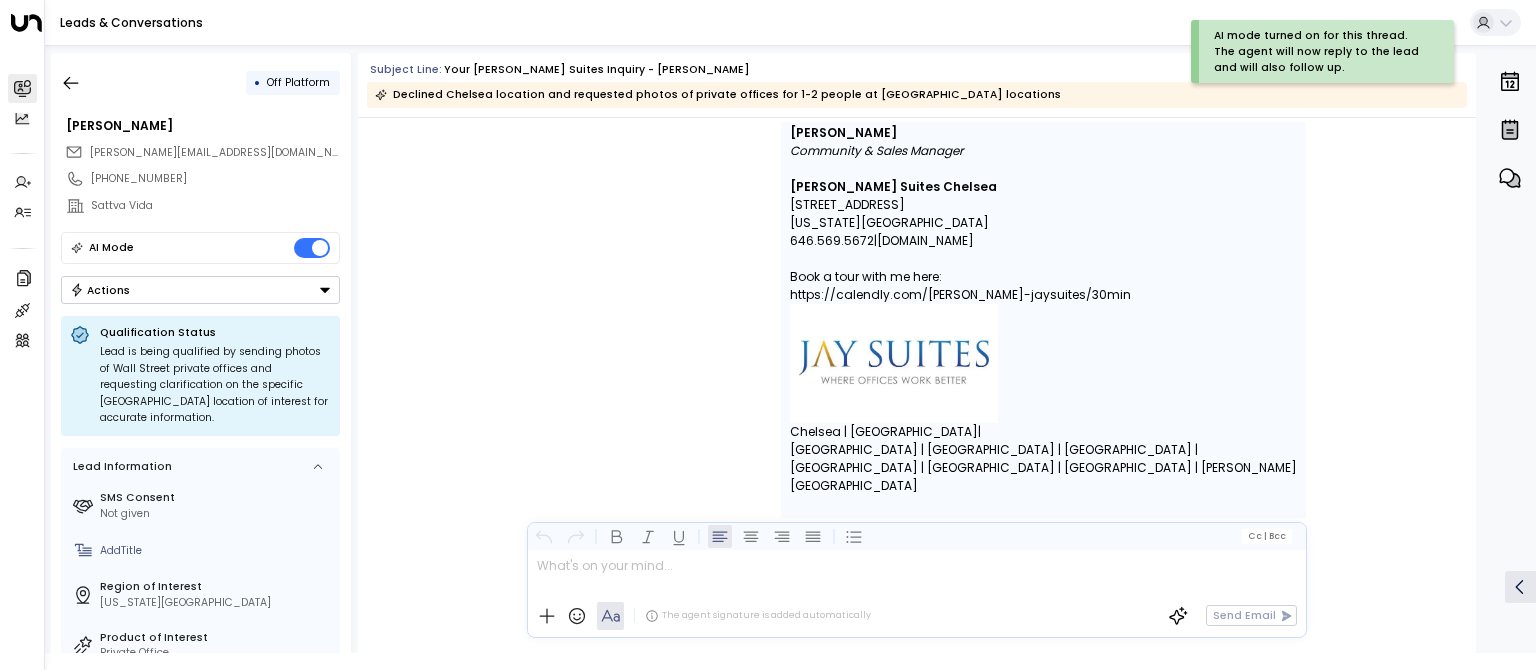 click on "Actions" at bounding box center [200, 290] 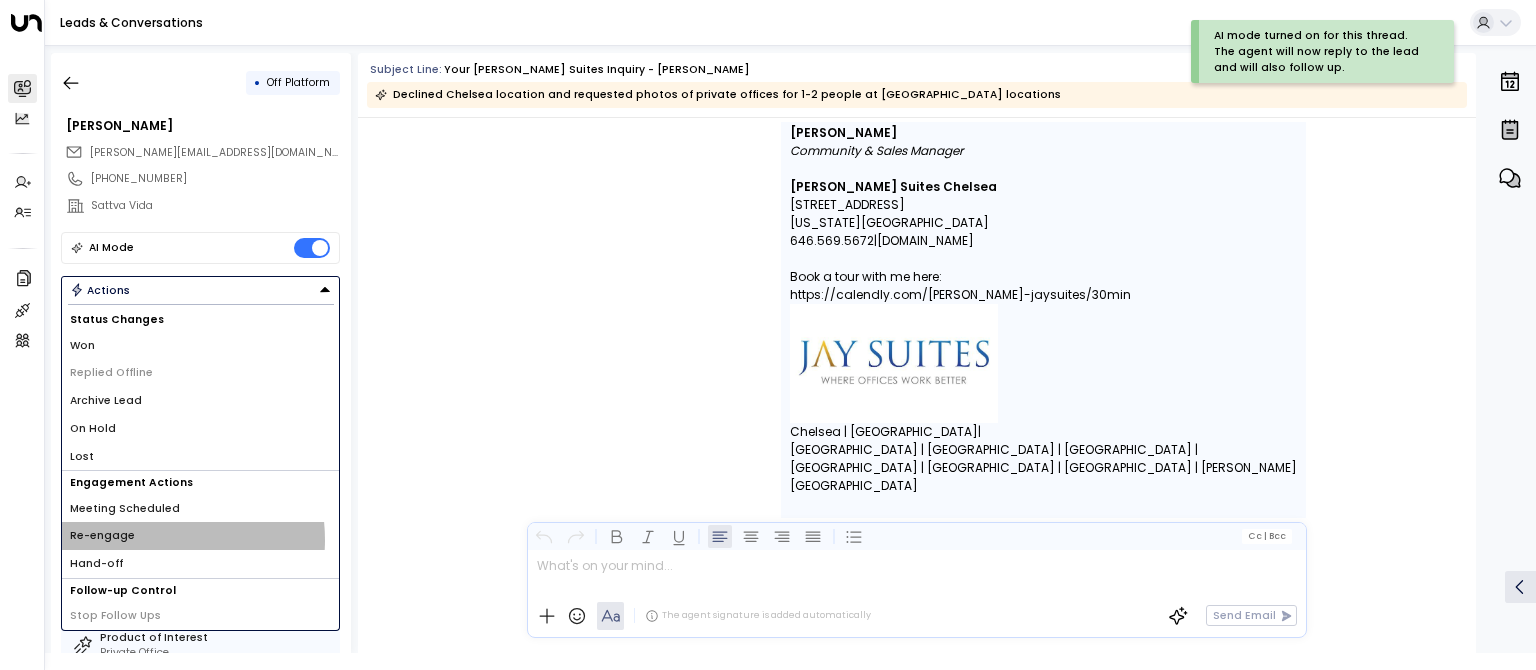 click on "Re-engage" at bounding box center [200, 536] 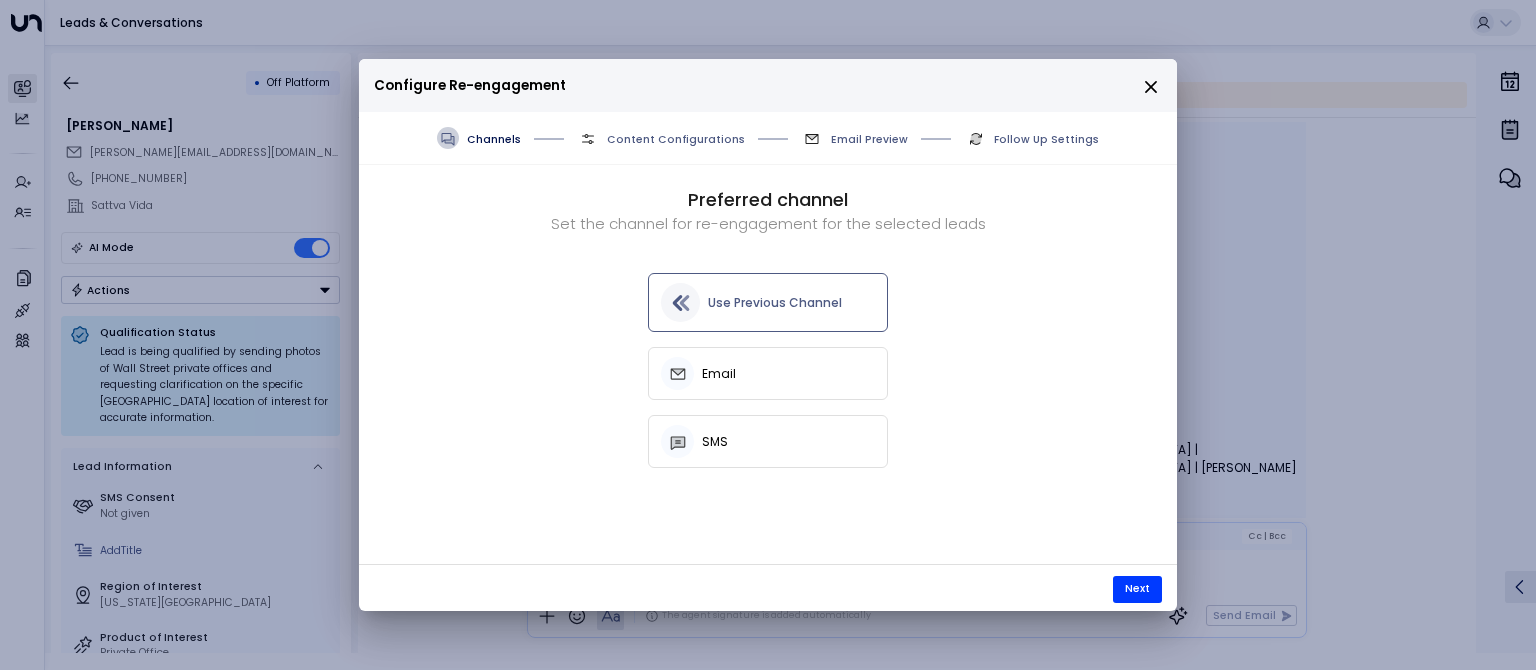 click on "Use Previous Channel" at bounding box center (775, 303) 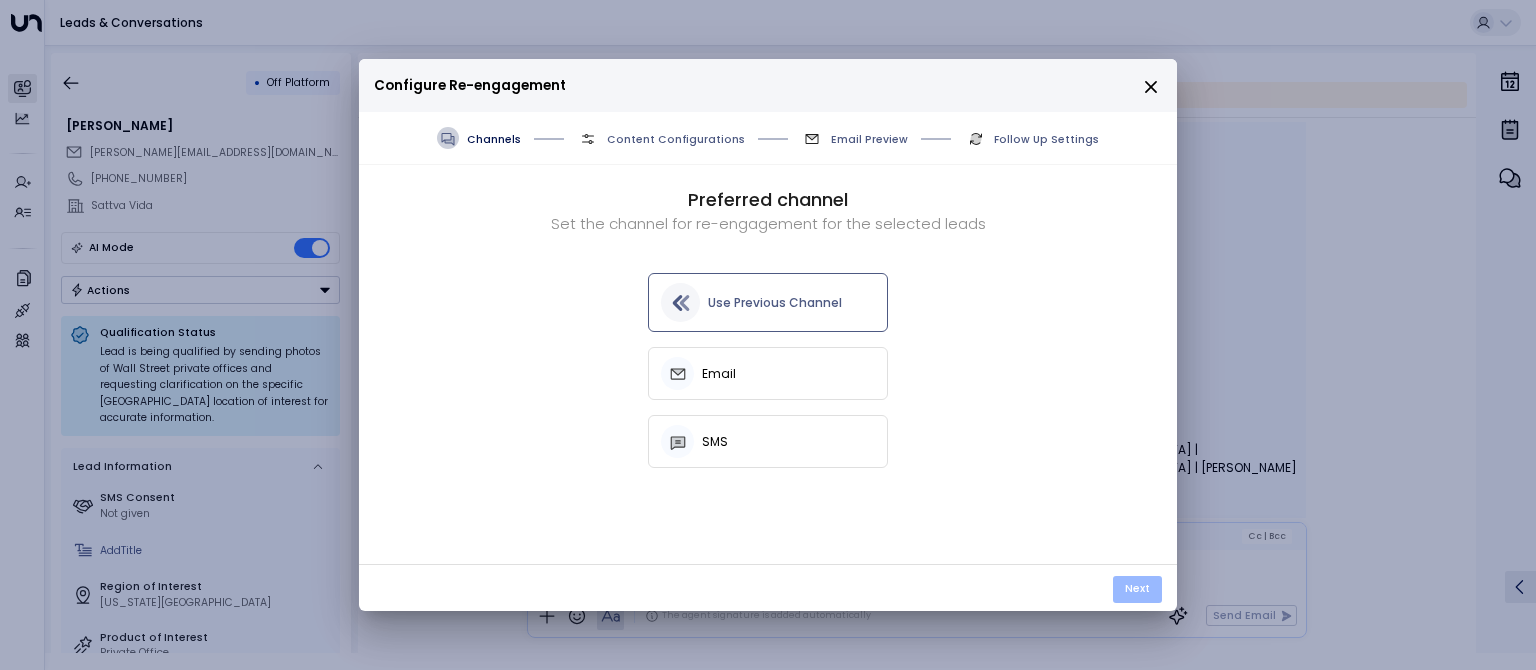click on "Next" at bounding box center [1137, 590] 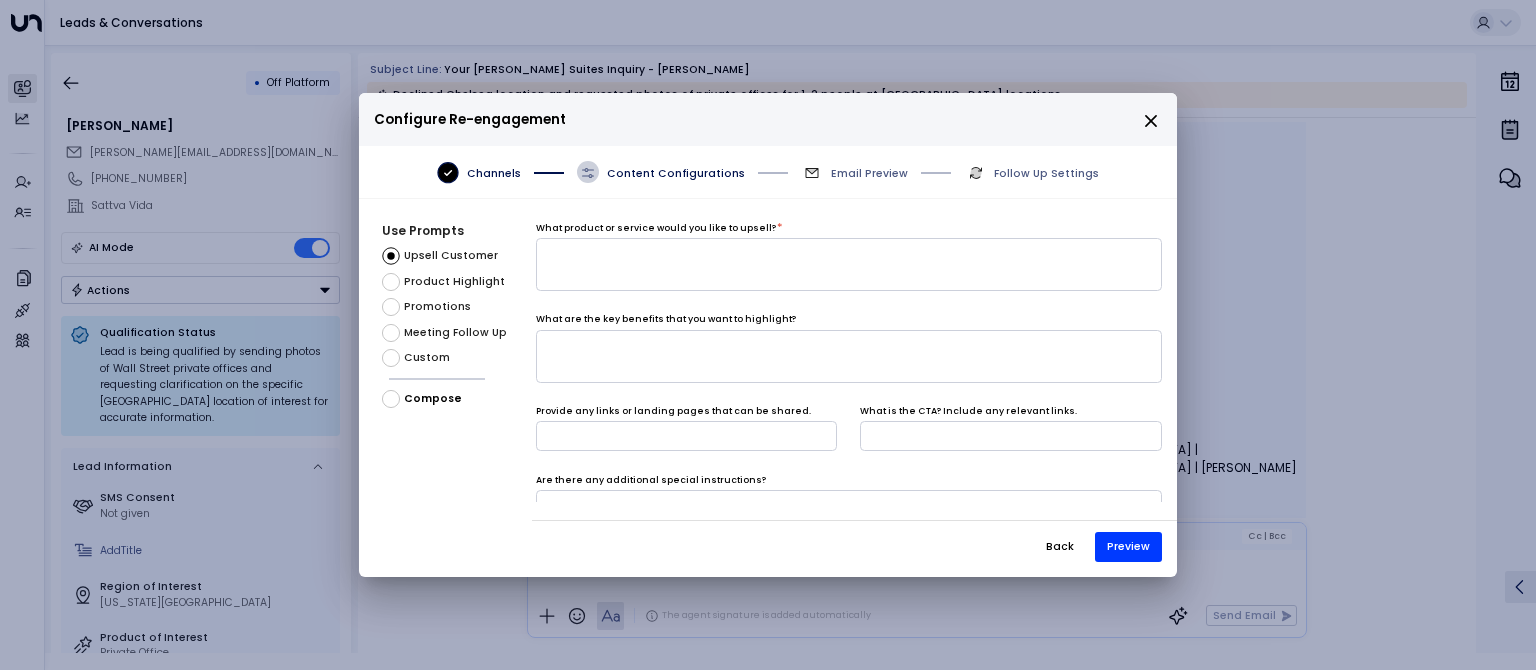 click on "Custom" at bounding box center (427, 358) 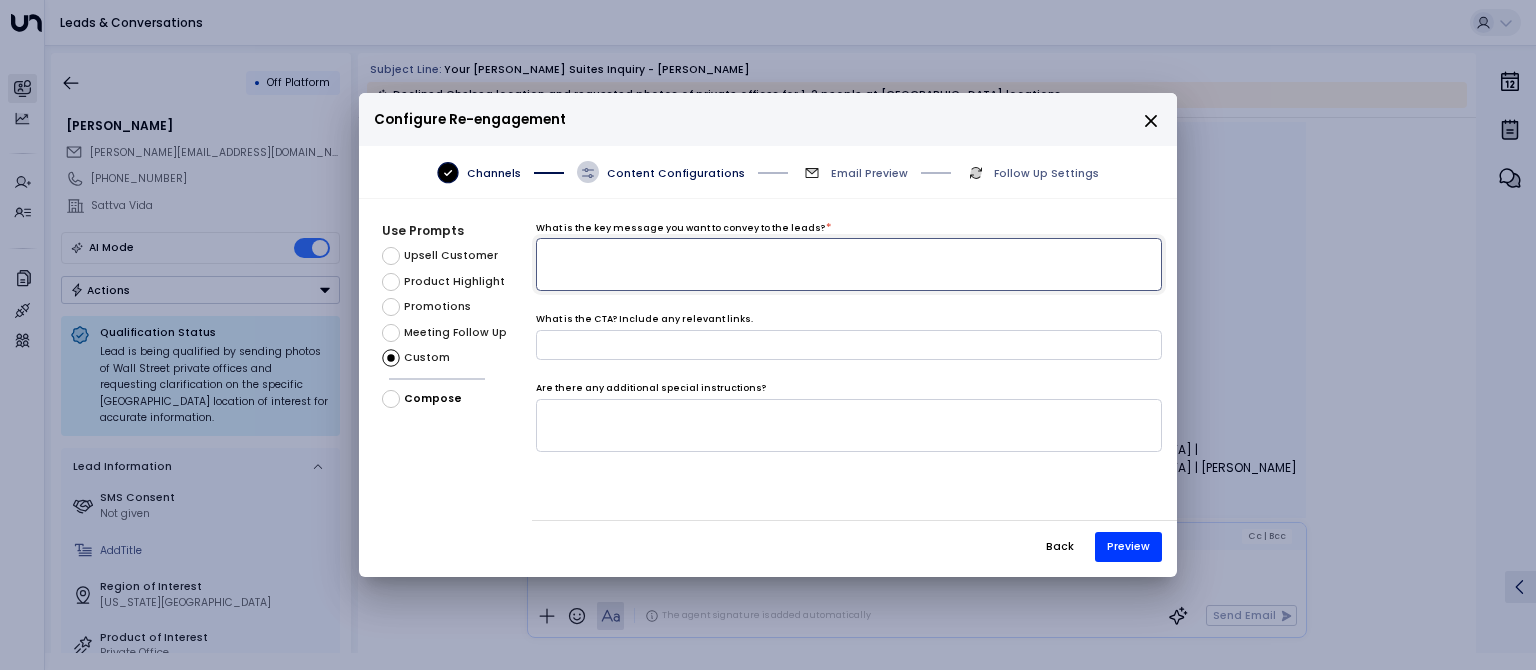click at bounding box center [849, 264] 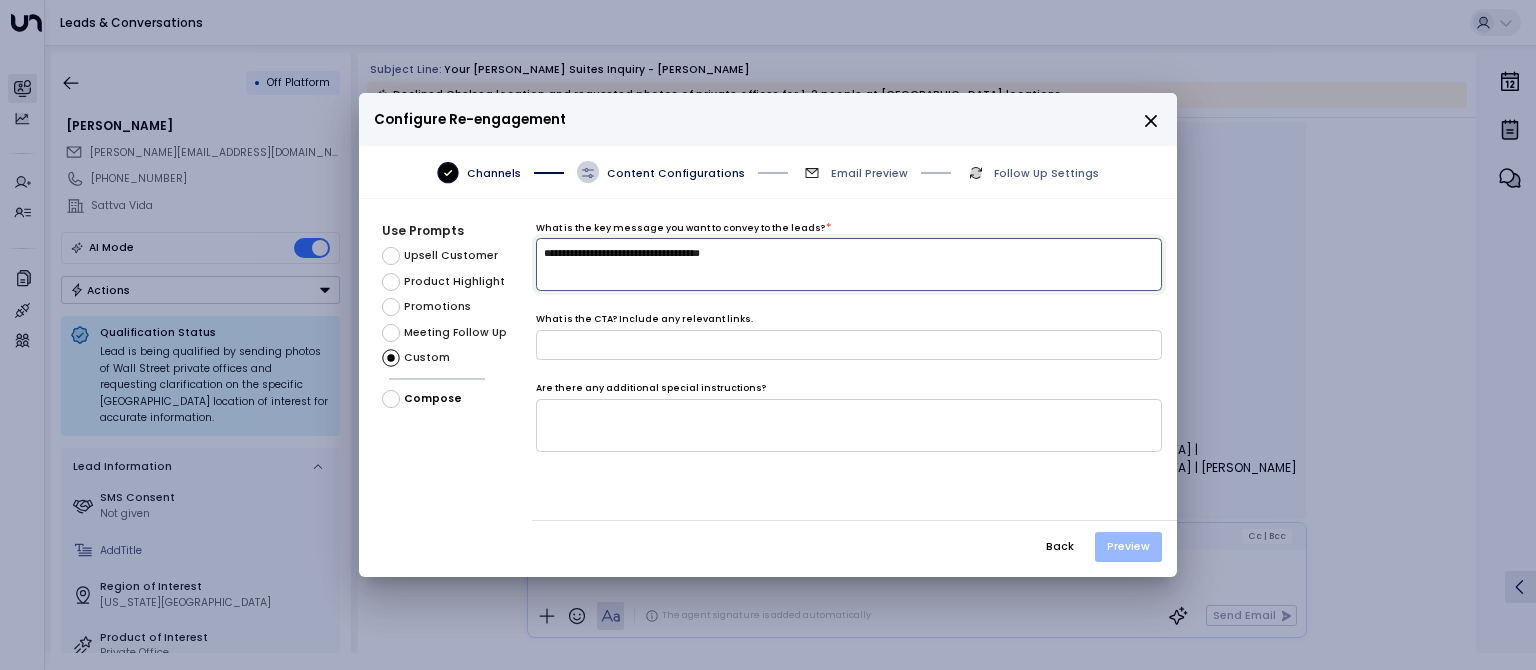 type on "**********" 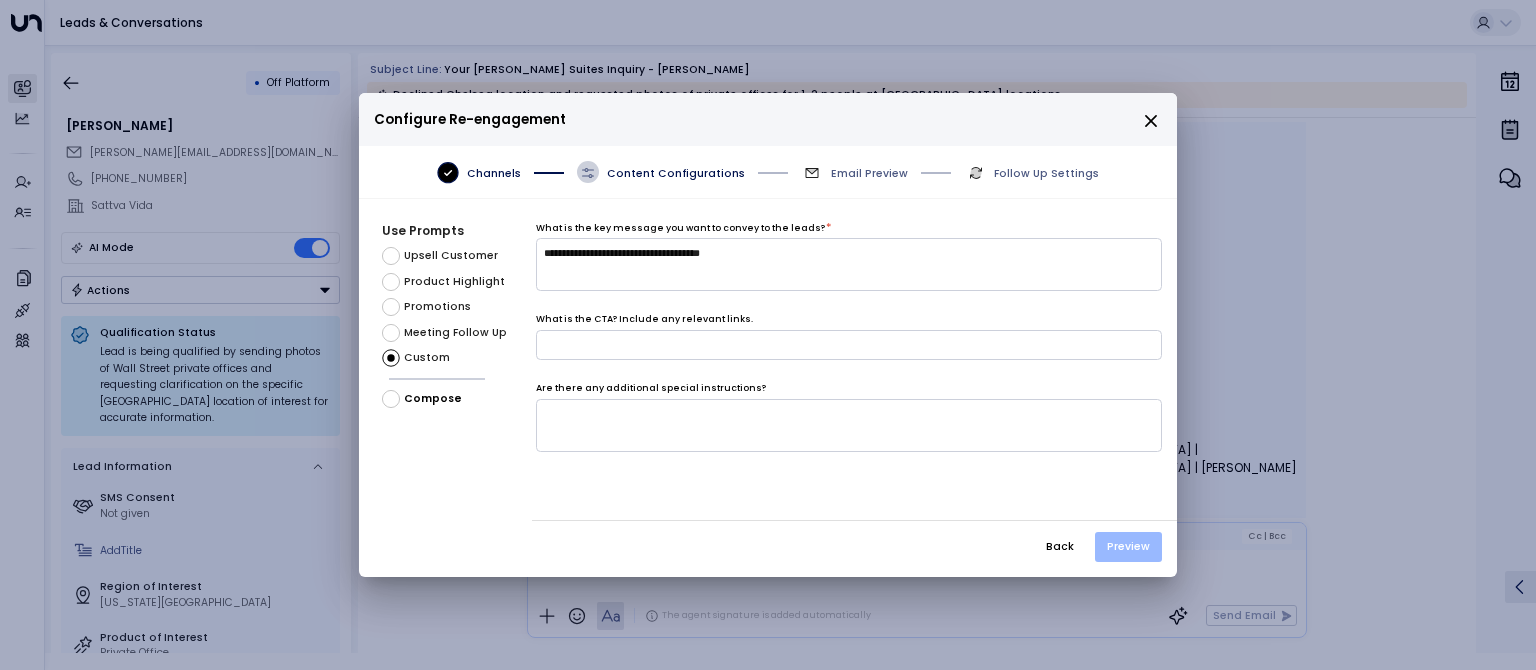 click on "Preview" at bounding box center [1128, 547] 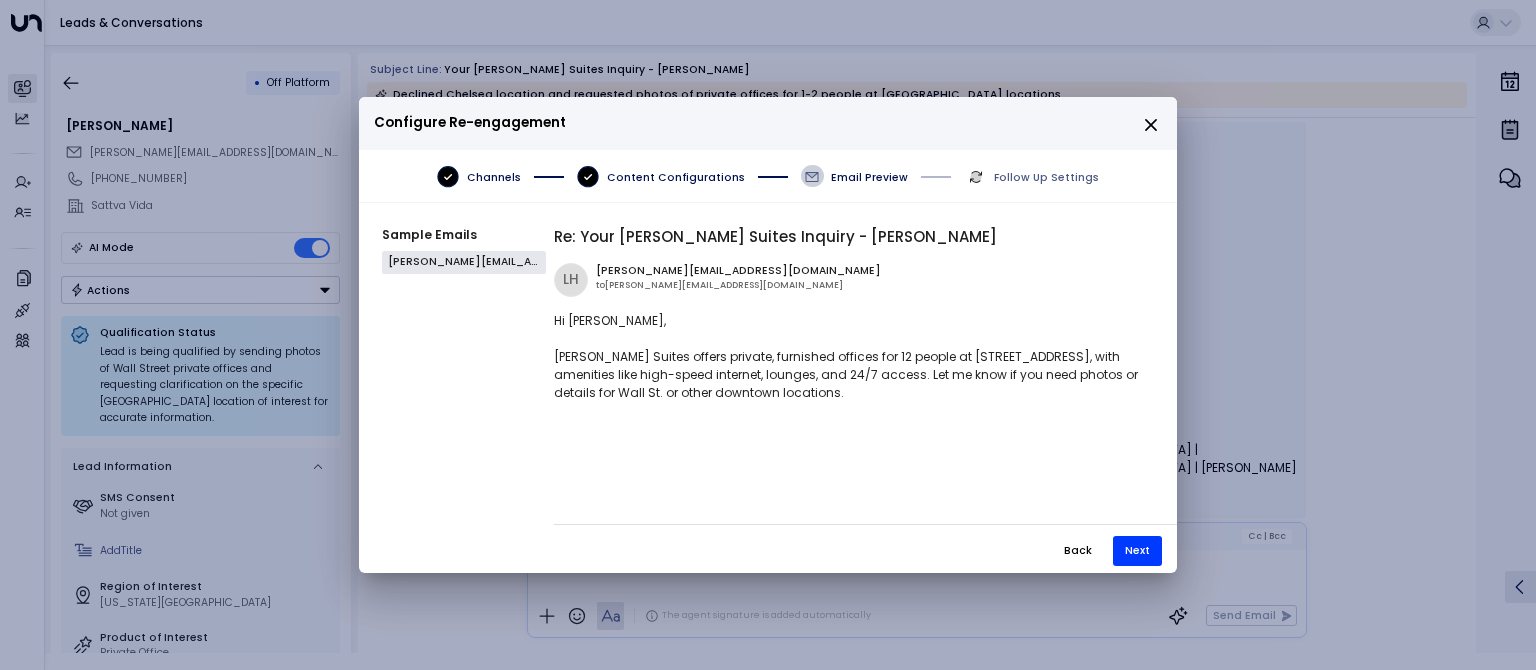 drag, startPoint x: 846, startPoint y: 399, endPoint x: 571, endPoint y: 362, distance: 277.47794 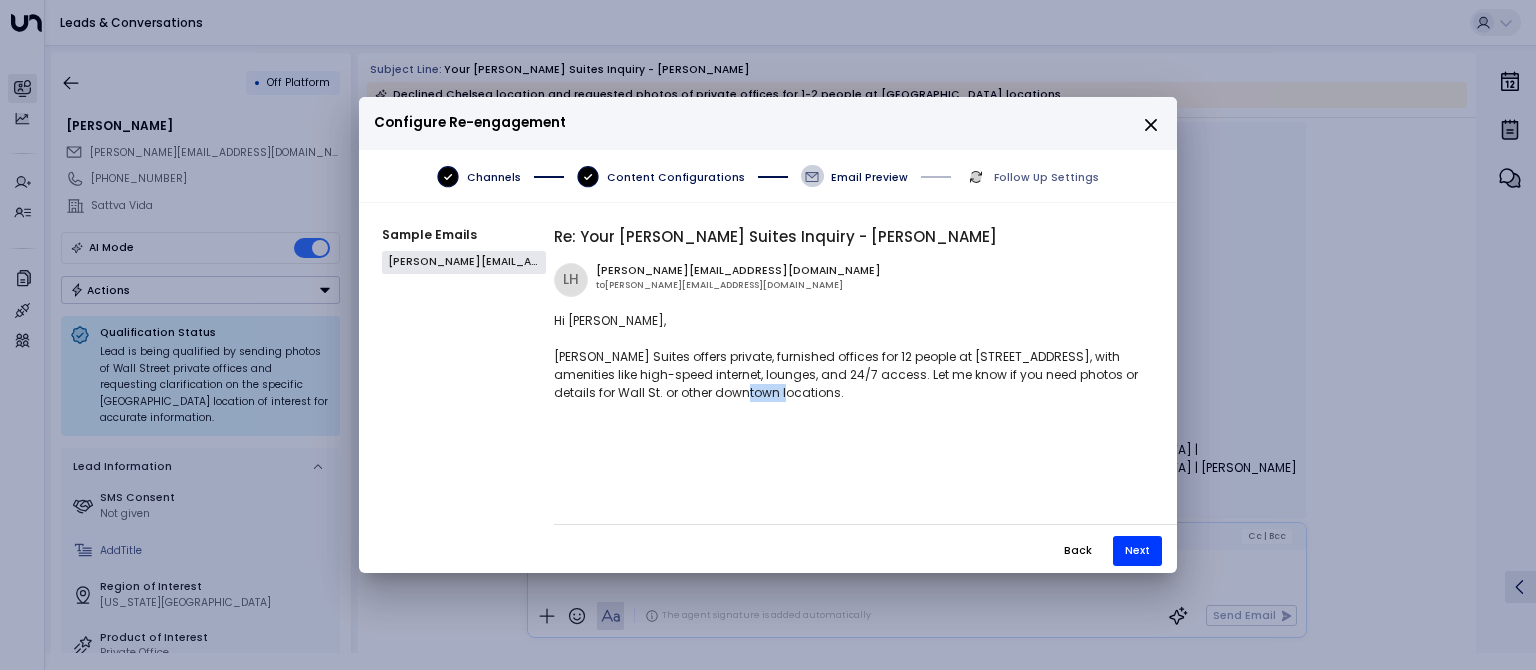 click on "Hi [PERSON_NAME], [PERSON_NAME] Suites offers private, furnished offices for 12 people at [STREET_ADDRESS], with amenities like high-speed internet, lounges, and 24/7 access. Let me know if you need photos or details for Wall St. or other downtown locations." at bounding box center (850, 357) 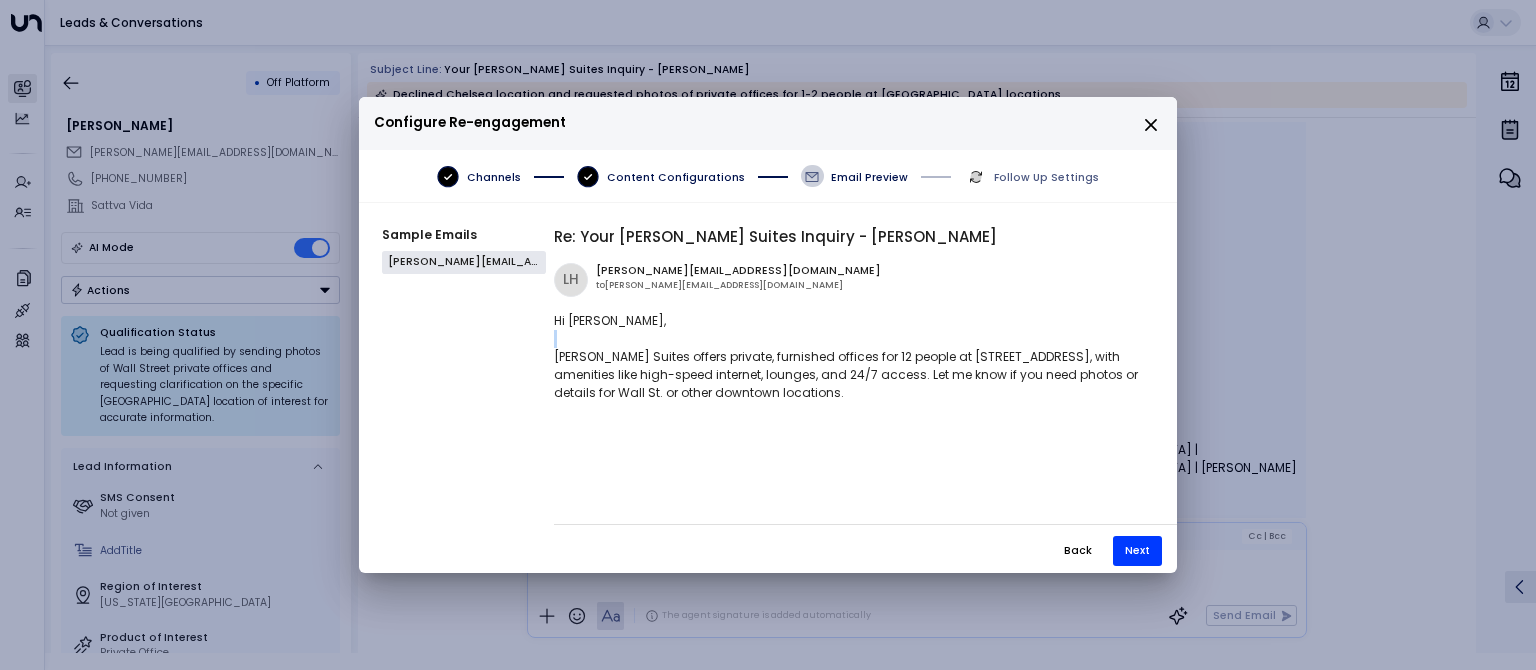 click on "Hi [PERSON_NAME], [PERSON_NAME] Suites offers private, furnished offices for 12 people at [STREET_ADDRESS], with amenities like high-speed internet, lounges, and 24/7 access. Let me know if you need photos or details for Wall St. or other downtown locations." at bounding box center (850, 357) 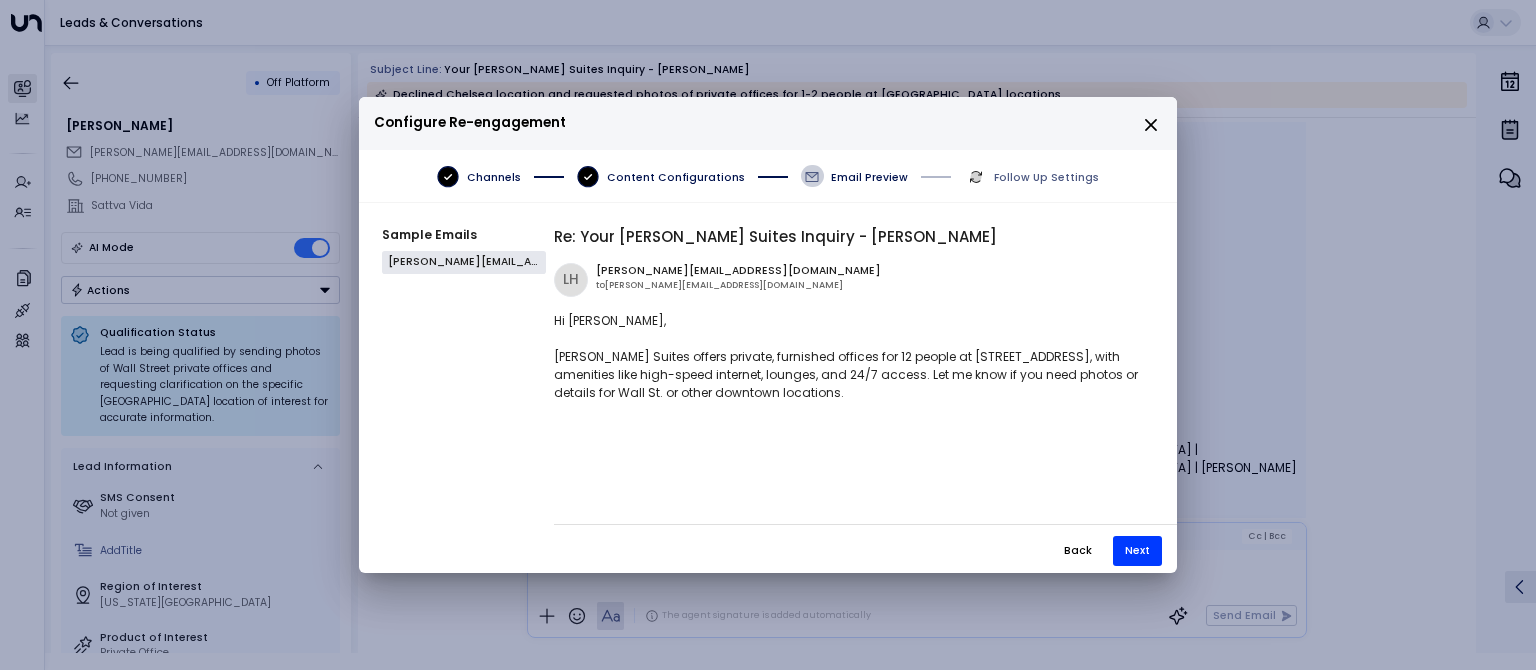 click on "Hi [PERSON_NAME], [PERSON_NAME] Suites offers private, furnished offices for 12 people at [STREET_ADDRESS], with amenities like high-speed internet, lounges, and 24/7 access. Let me know if you need photos or details for Wall St. or other downtown locations." at bounding box center (850, 357) 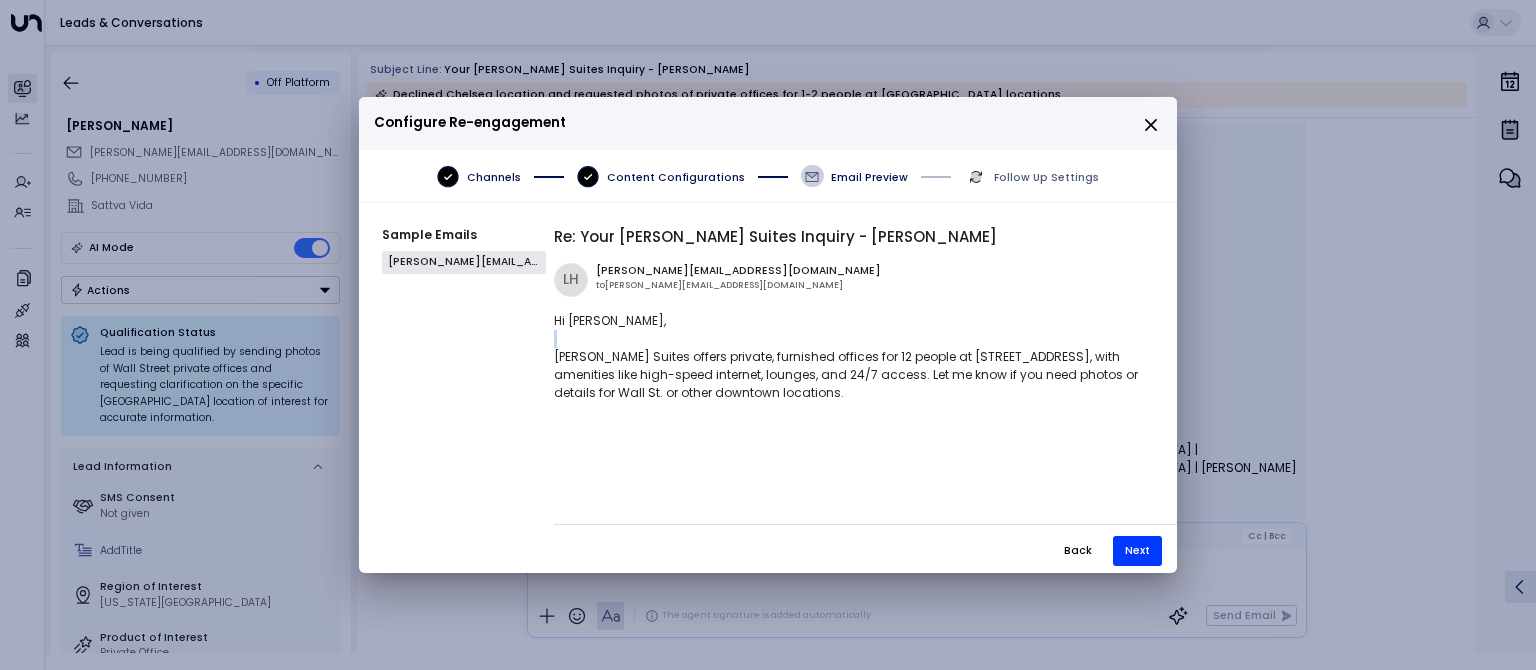 click on "Hi [PERSON_NAME], [PERSON_NAME] Suites offers private, furnished offices for 12 people at [STREET_ADDRESS], with amenities like high-speed internet, lounges, and 24/7 access. Let me know if you need photos or details for Wall St. or other downtown locations." at bounding box center (850, 357) 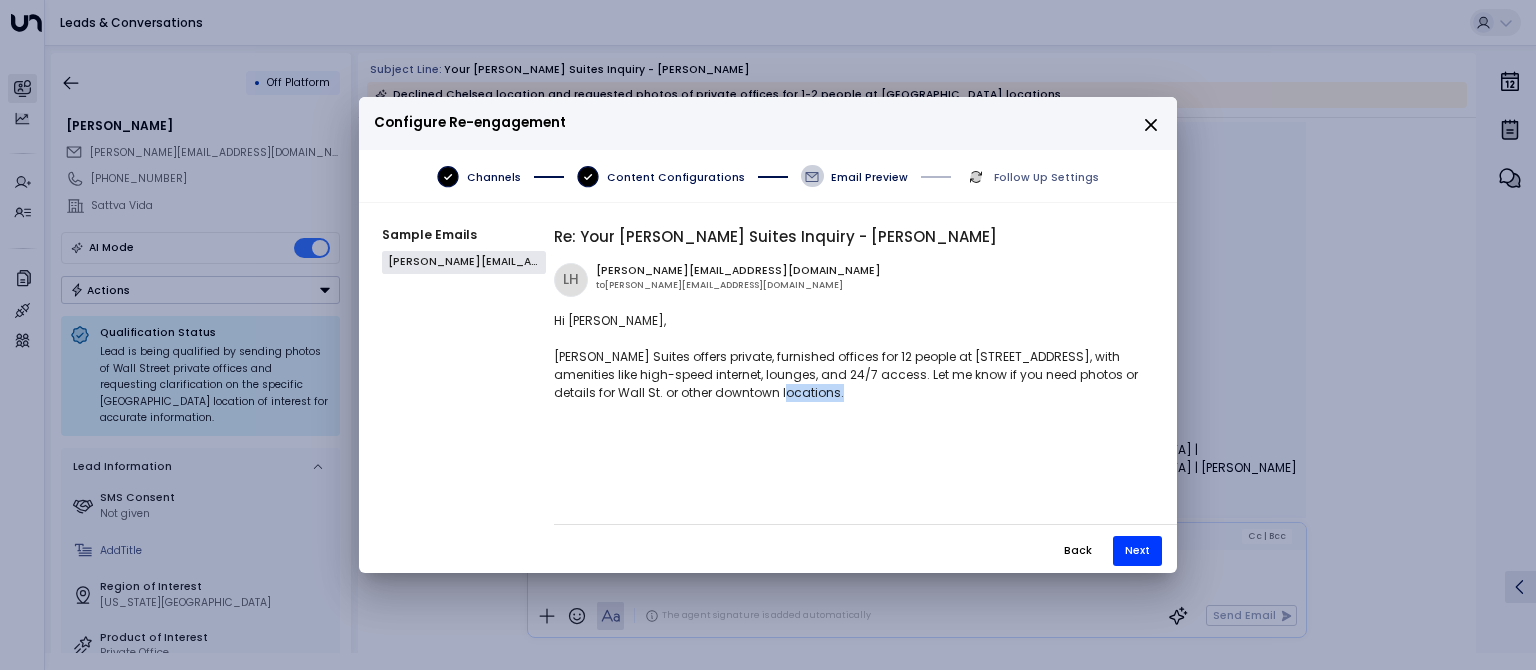 click on "Hi [PERSON_NAME], [PERSON_NAME] Suites offers private, furnished offices for 12 people at [STREET_ADDRESS], with amenities like high-speed internet, lounges, and 24/7 access. Let me know if you need photos or details for Wall St. or other downtown locations." at bounding box center (850, 357) 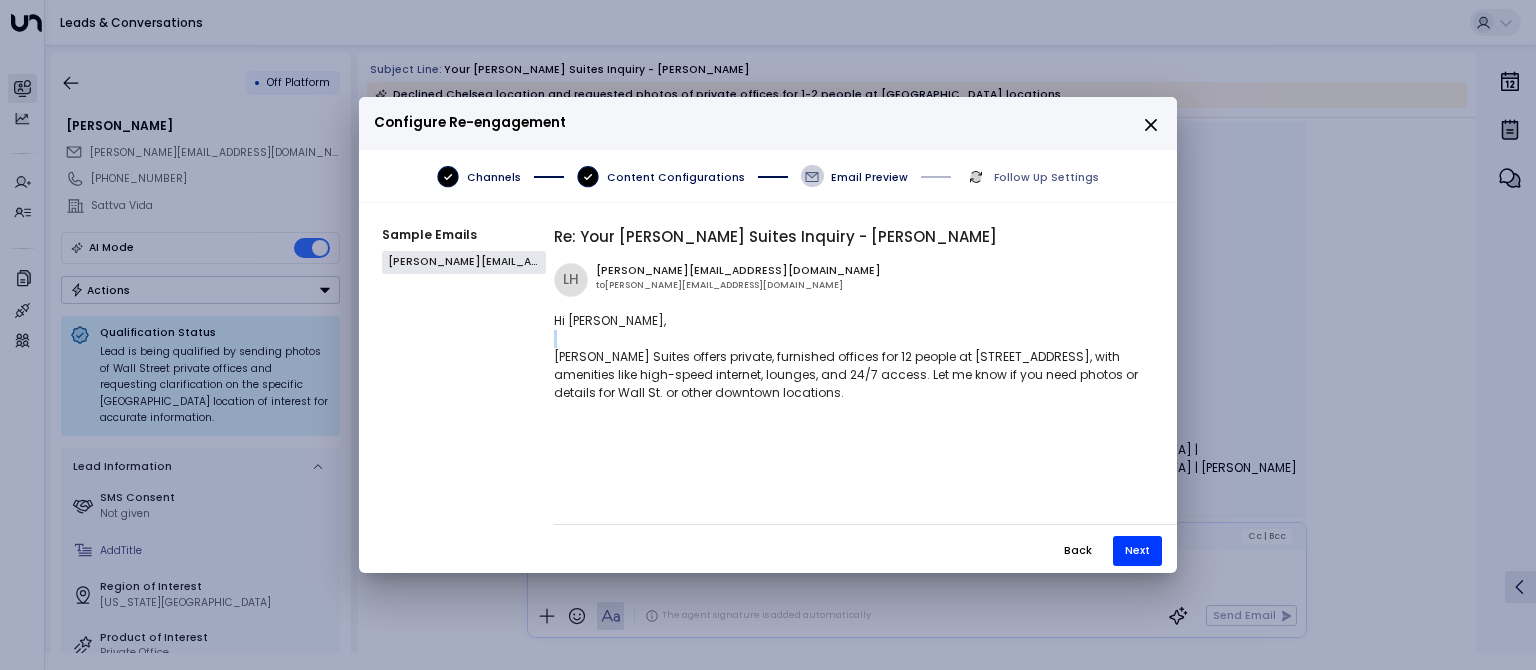 click on "Hi [PERSON_NAME], [PERSON_NAME] Suites offers private, furnished offices for 12 people at [STREET_ADDRESS], with amenities like high-speed internet, lounges, and 24/7 access. Let me know if you need photos or details for Wall St. or other downtown locations." at bounding box center [850, 357] 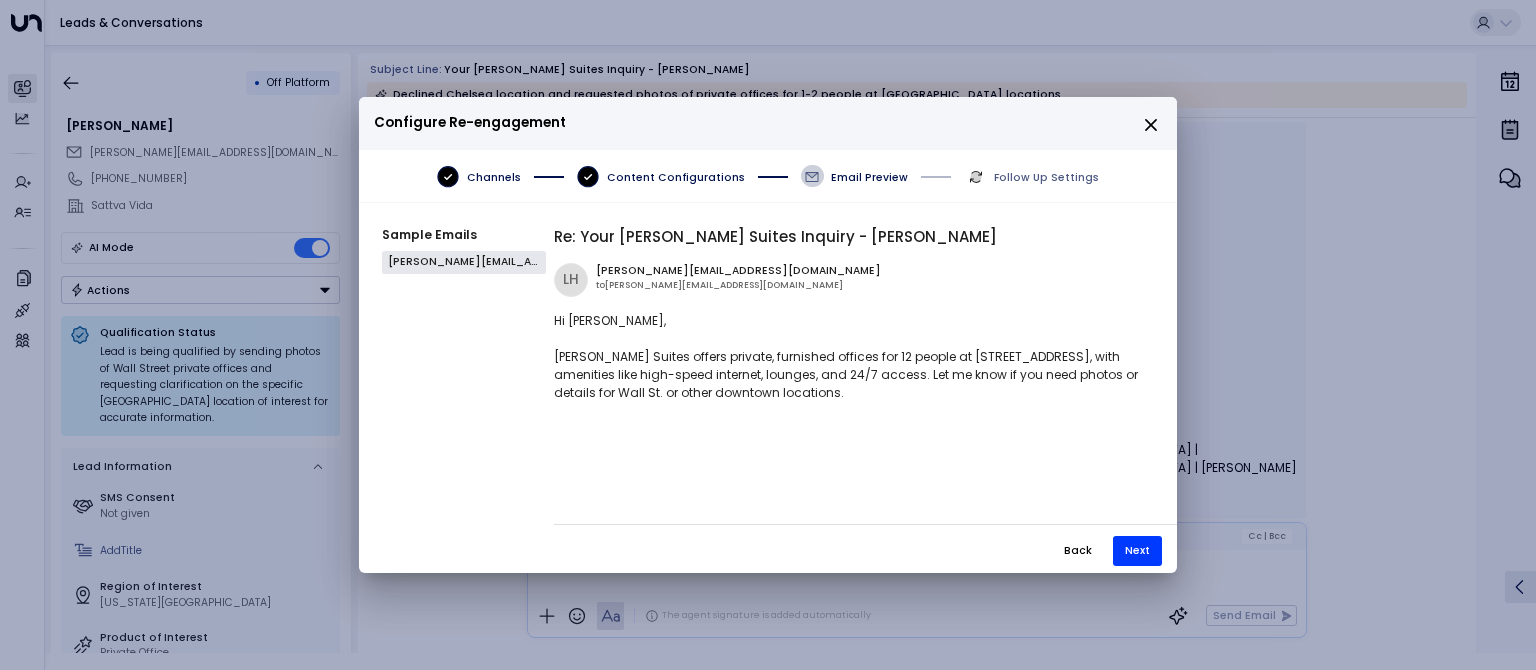 click on "Back" at bounding box center (1078, 551) 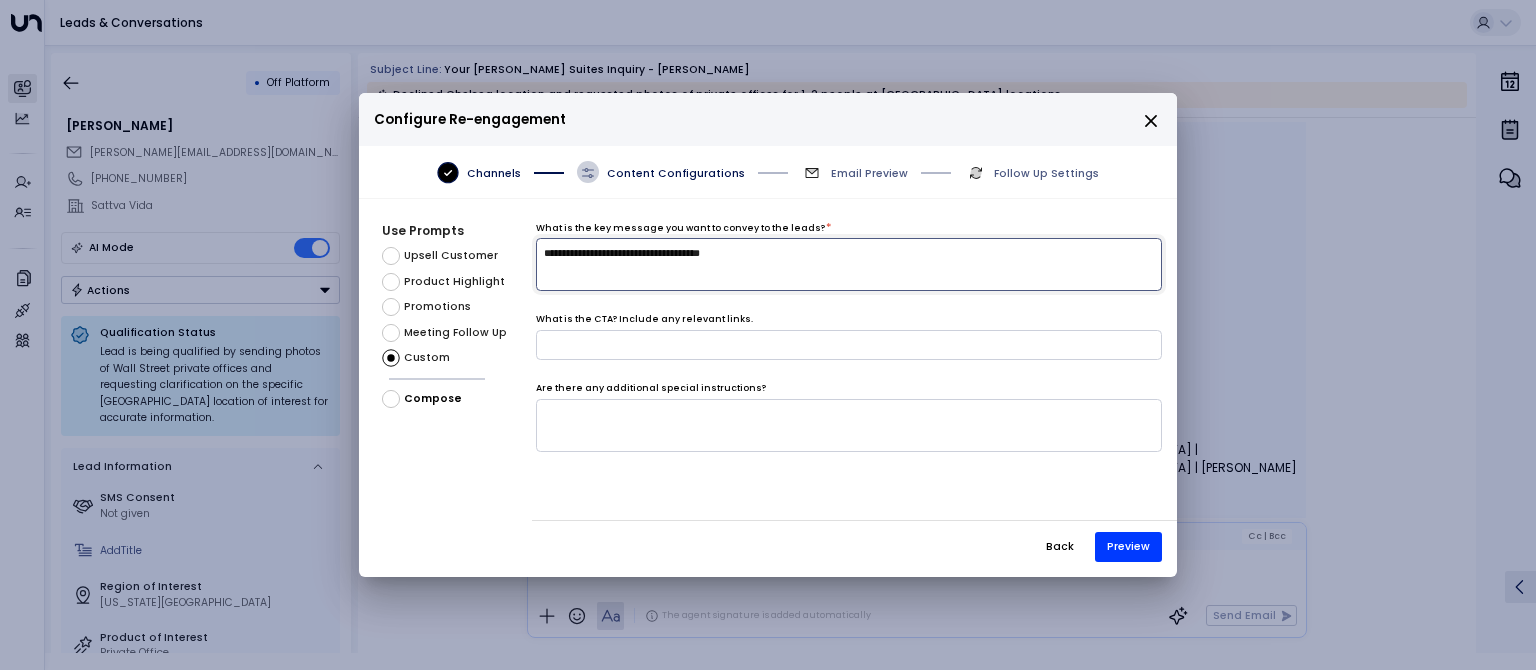 click on "**********" at bounding box center [849, 264] 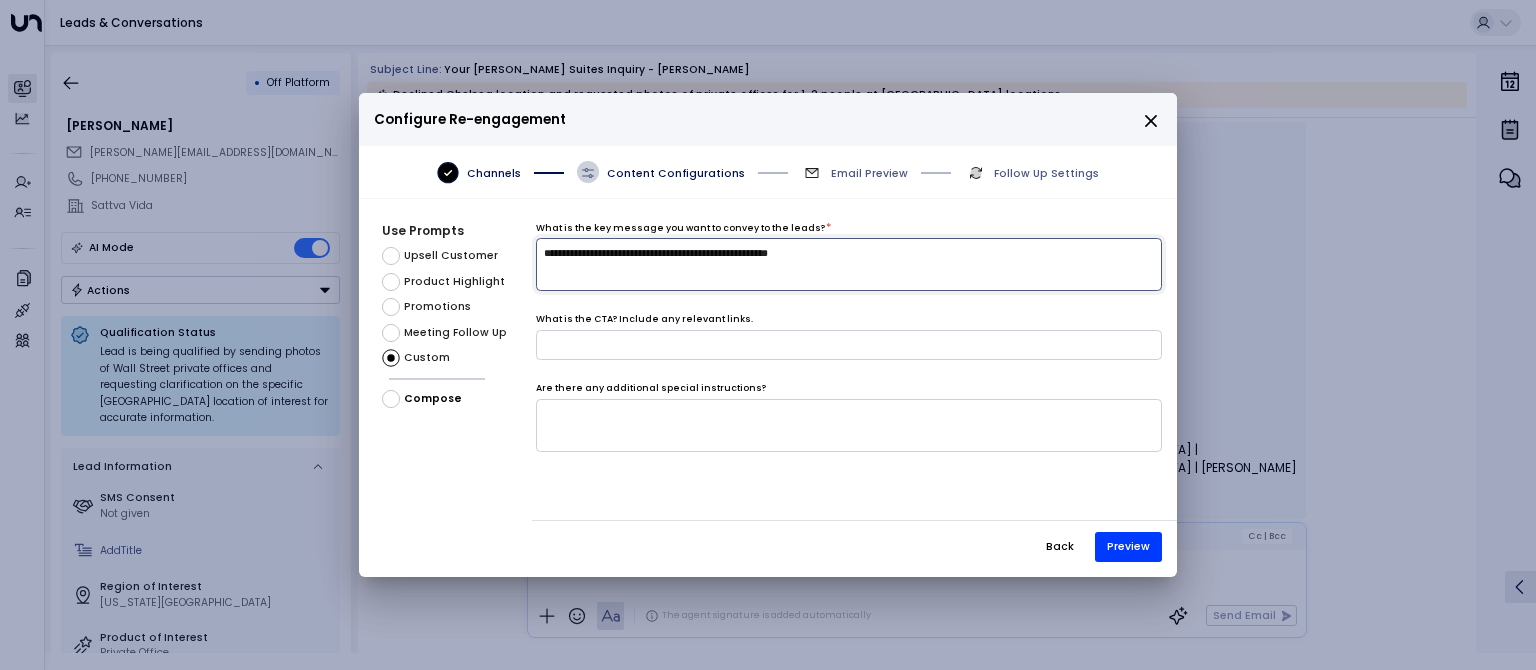 type on "**********" 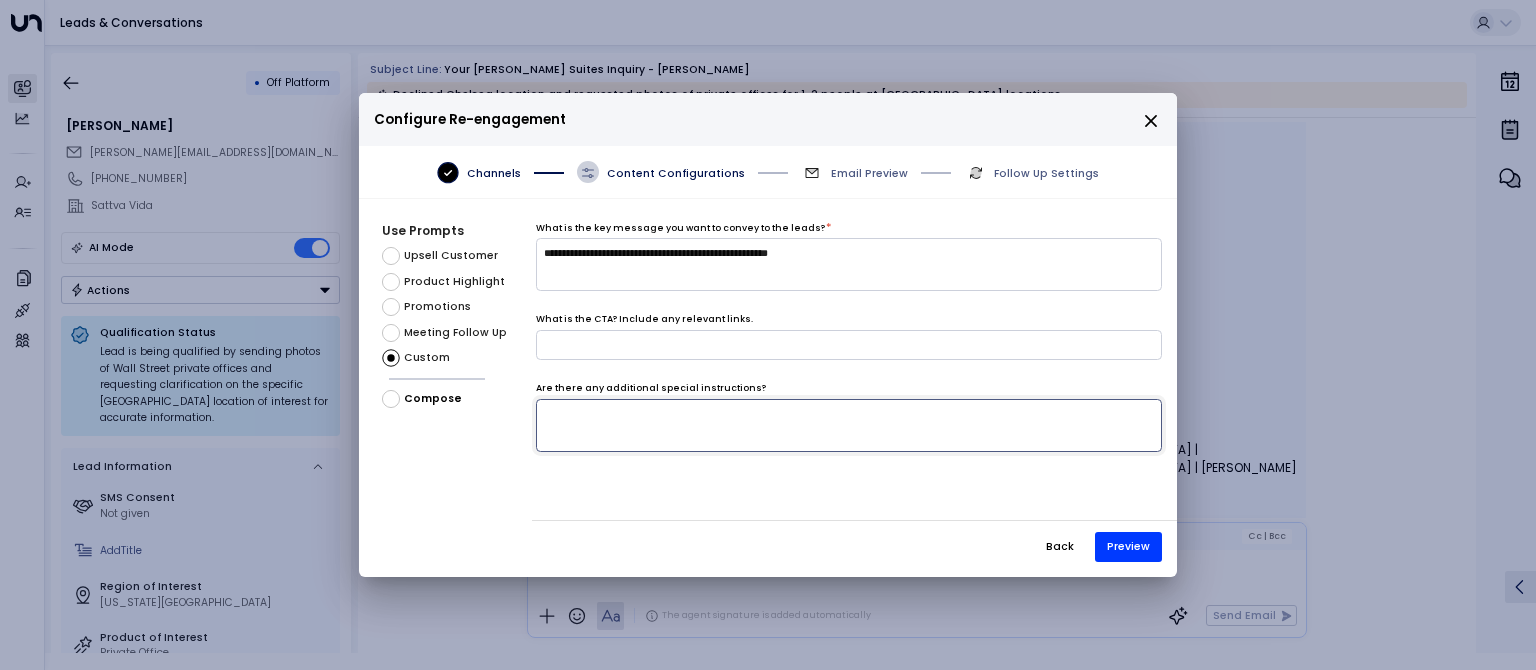 click at bounding box center [849, 425] 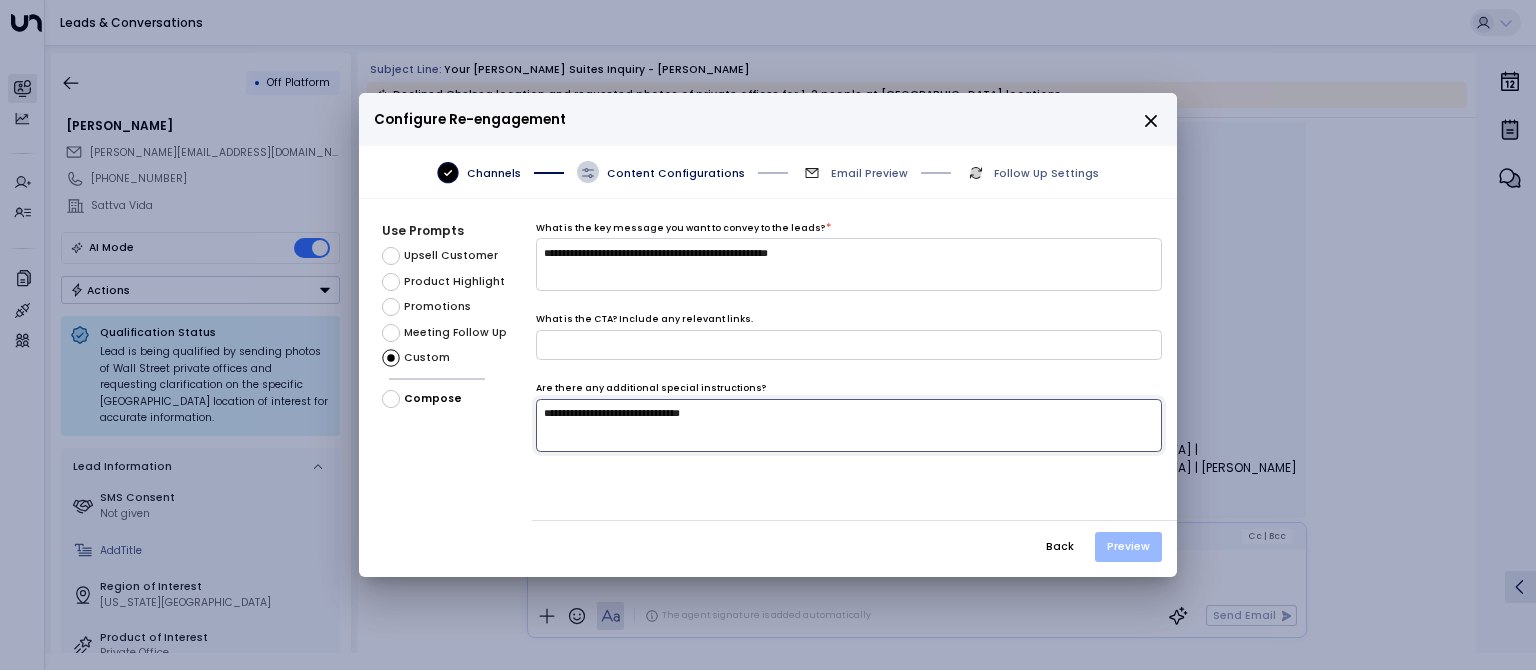type on "**********" 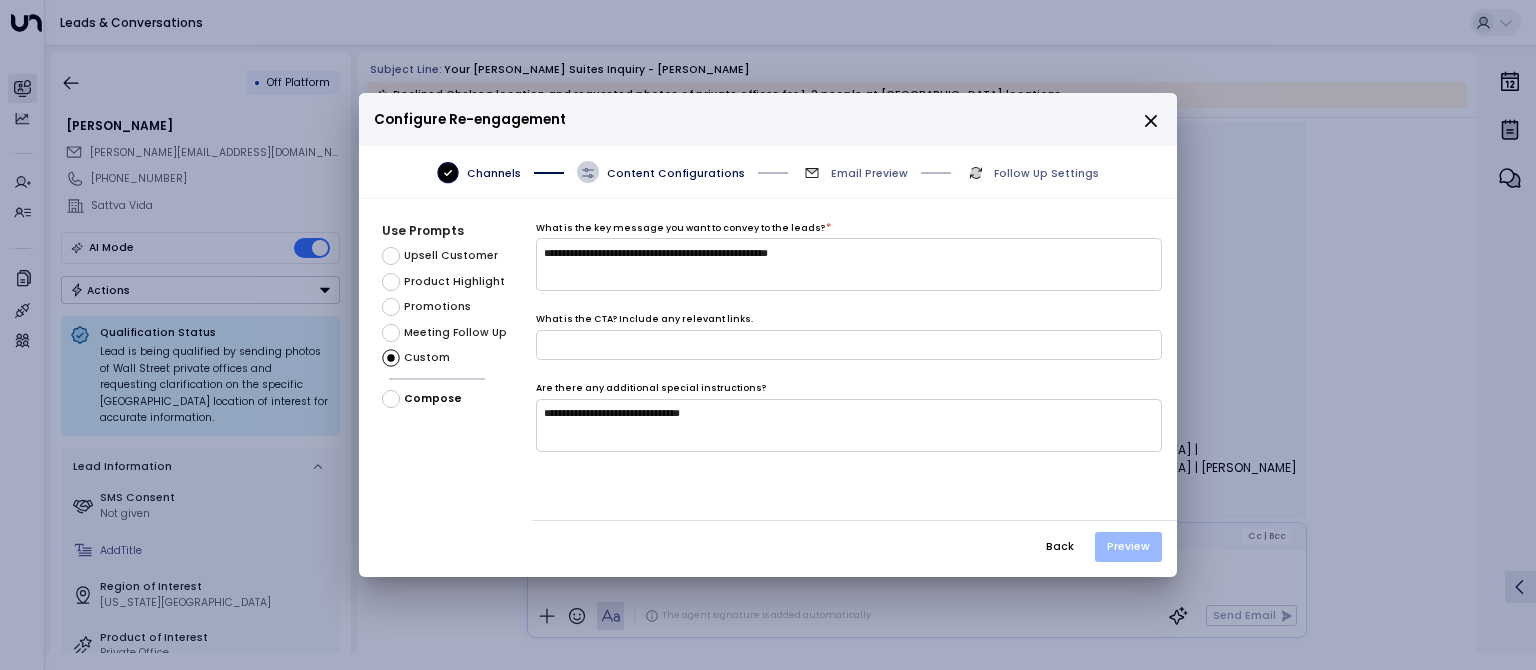 click on "Preview" at bounding box center (1128, 547) 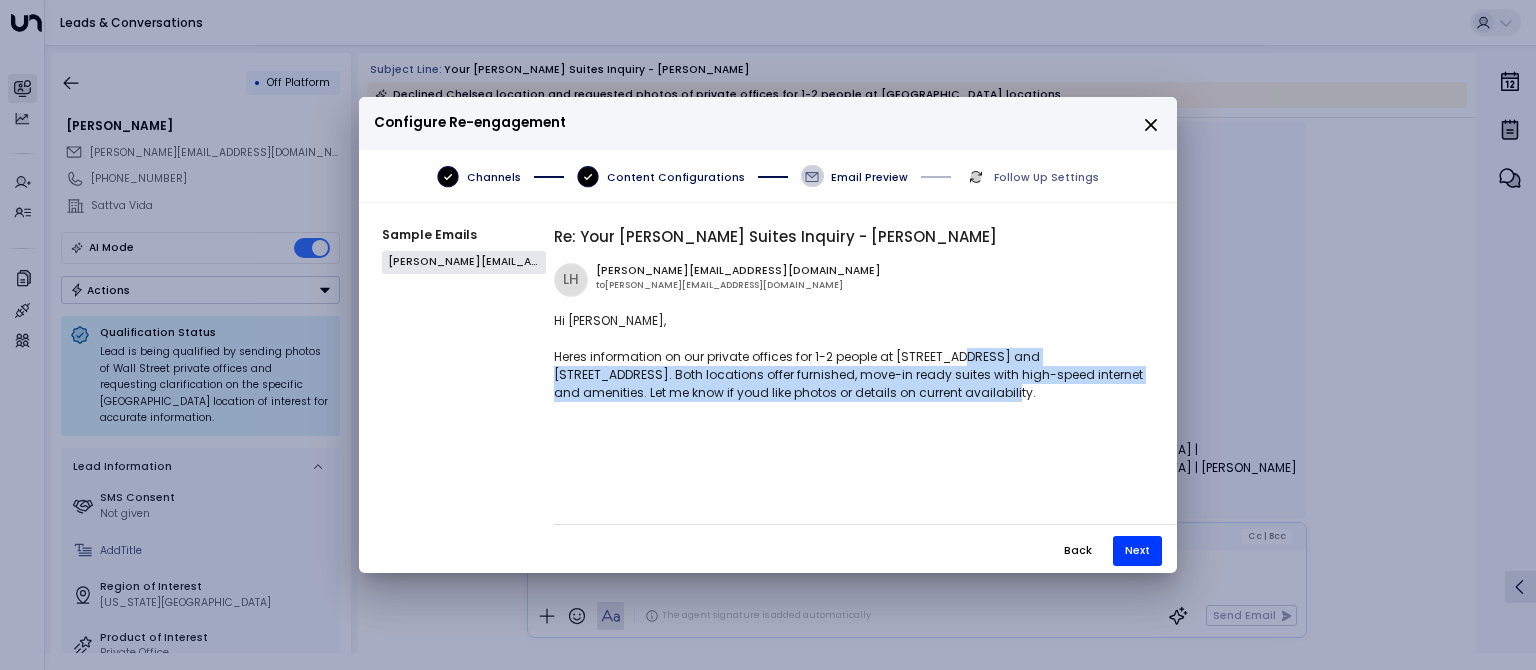 drag, startPoint x: 958, startPoint y: 366, endPoint x: 994, endPoint y: 399, distance: 48.83646 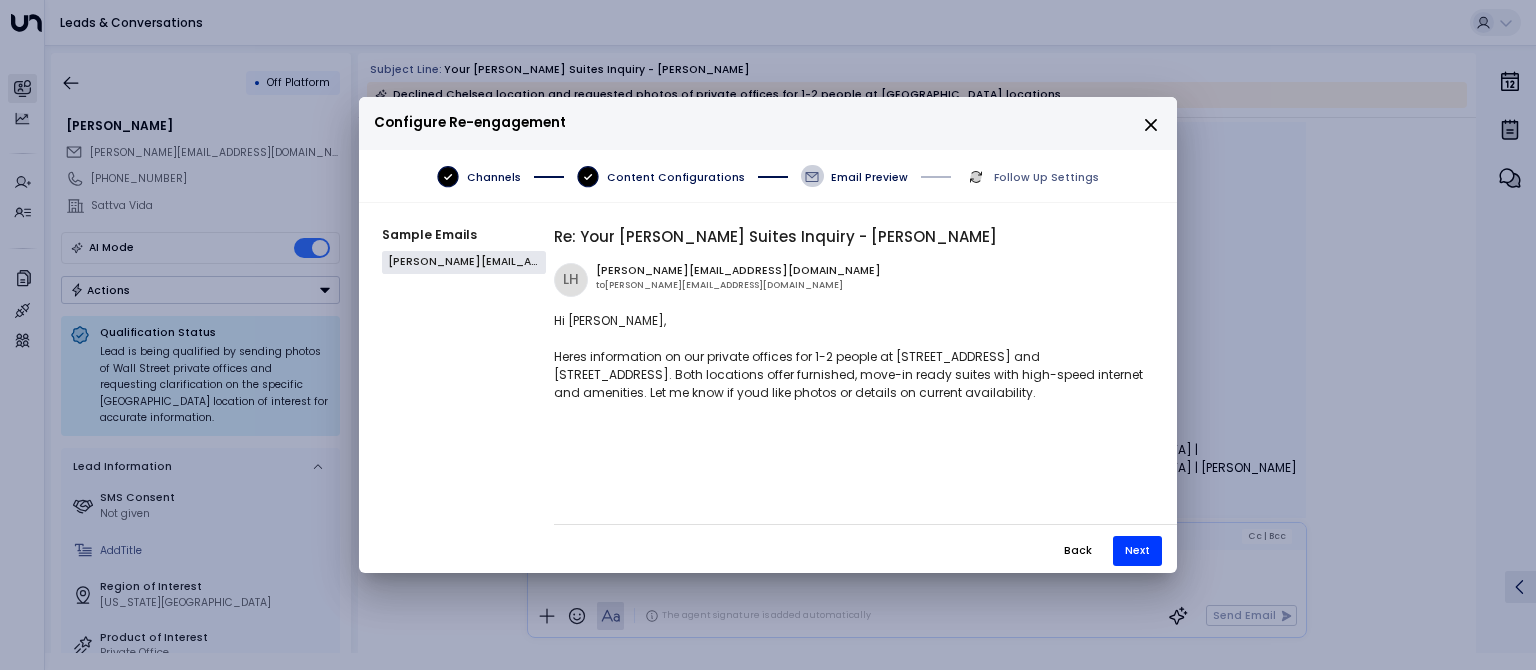 click on "Hi [PERSON_NAME], Heres information on our private offices for 1-2 people at [STREET_ADDRESS] and [STREET_ADDRESS]. Both locations offer furnished, move-in ready suites with high-speed internet and amenities. Let me know if youd like photos or details on current availability." at bounding box center (850, 357) 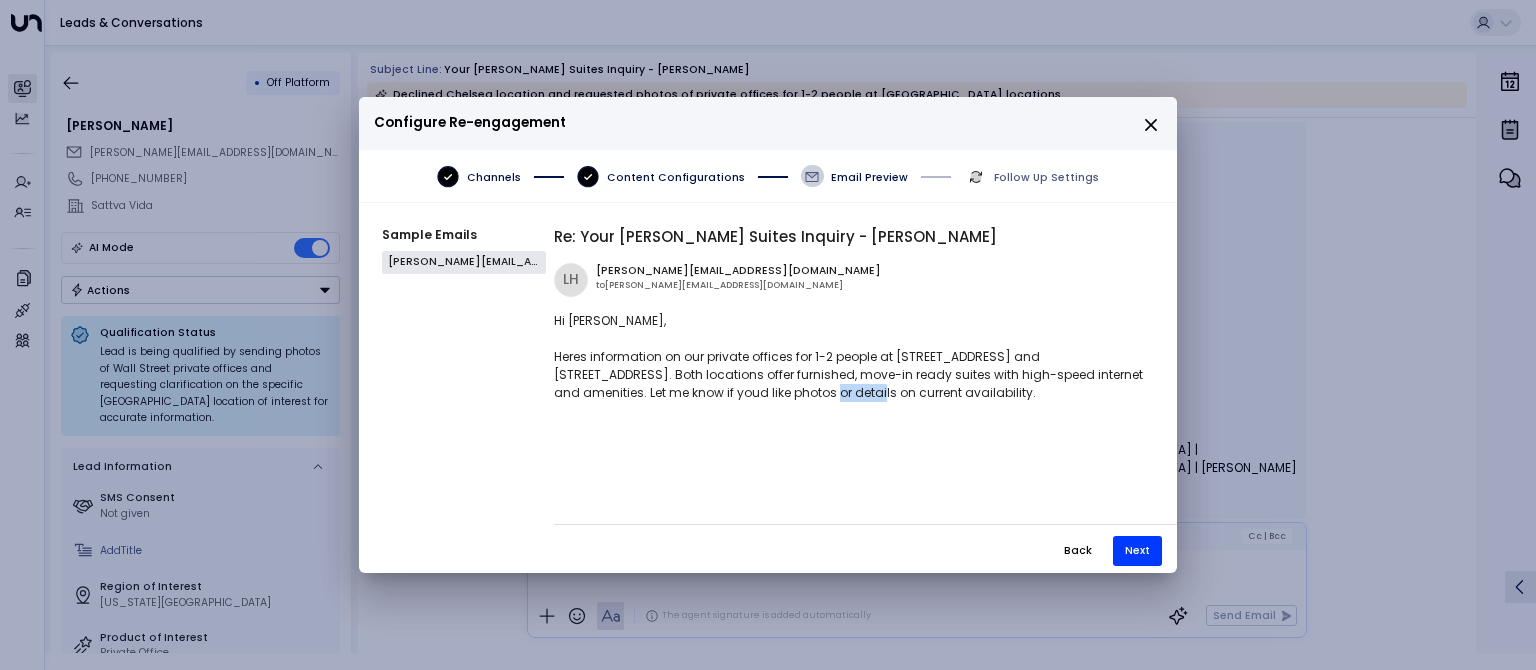 click on "Hi [PERSON_NAME], Heres information on our private offices for 1-2 people at [STREET_ADDRESS] and [STREET_ADDRESS]. Both locations offer furnished, move-in ready suites with high-speed internet and amenities. Let me know if youd like photos or details on current availability." at bounding box center (850, 357) 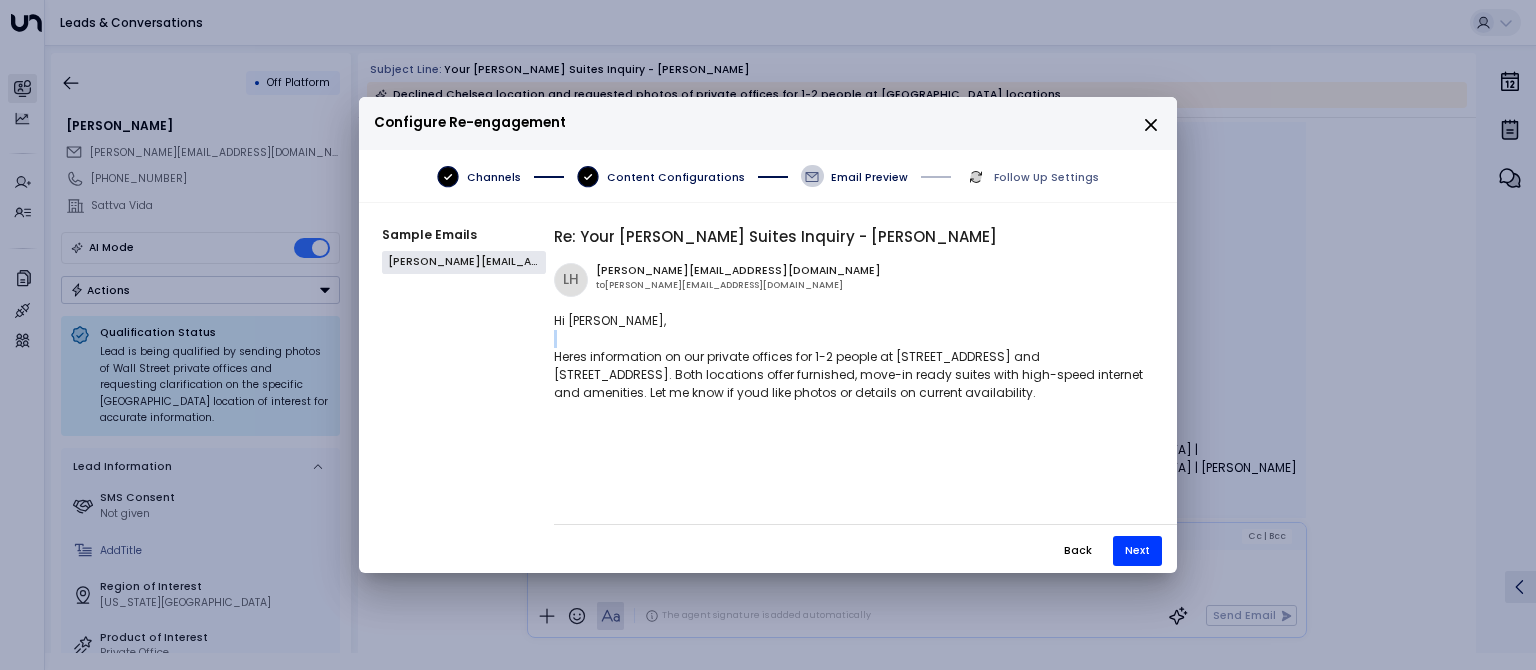 click on "Hi [PERSON_NAME], Heres information on our private offices for 1-2 people at [STREET_ADDRESS] and [STREET_ADDRESS]. Both locations offer furnished, move-in ready suites with high-speed internet and amenities. Let me know if youd like photos or details on current availability." at bounding box center [850, 357] 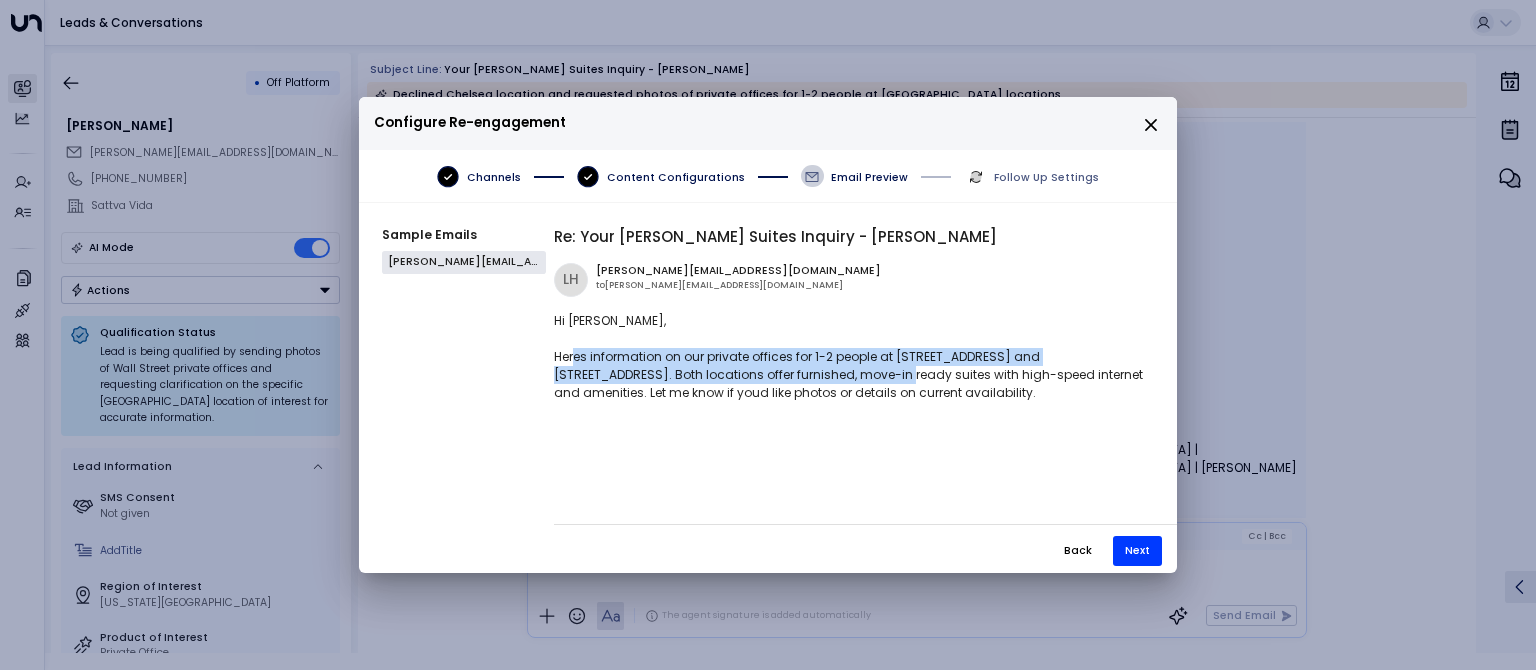 drag, startPoint x: 574, startPoint y: 356, endPoint x: 790, endPoint y: 380, distance: 217.32924 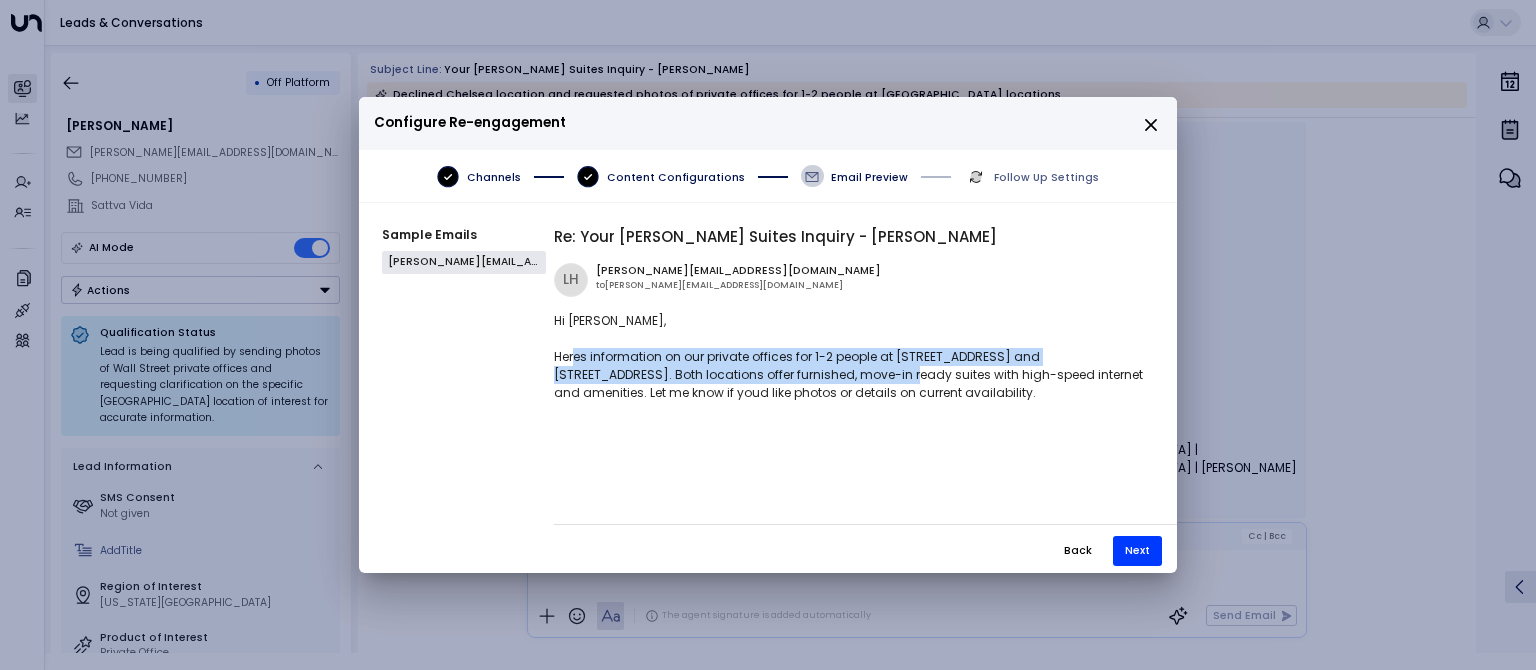 drag, startPoint x: 790, startPoint y: 381, endPoint x: 1024, endPoint y: 470, distance: 250.35374 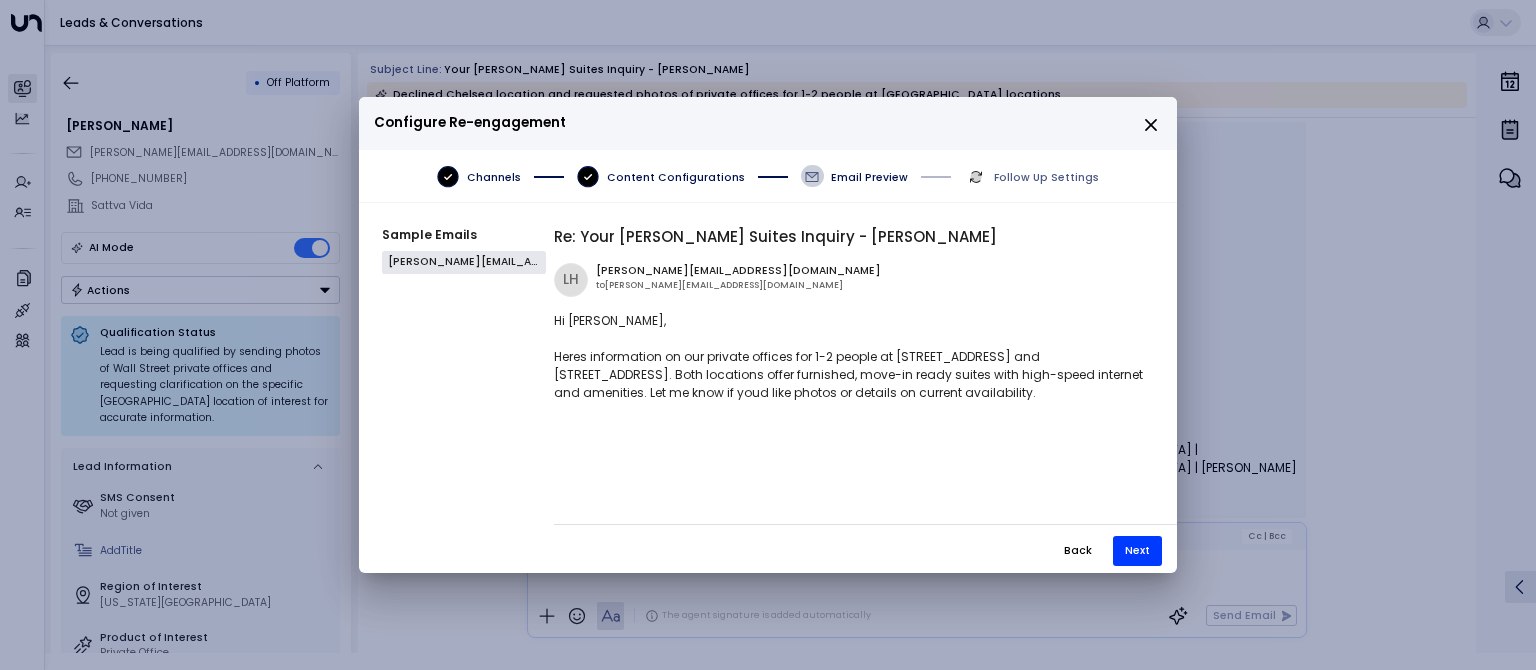 click on "Back" at bounding box center (1078, 551) 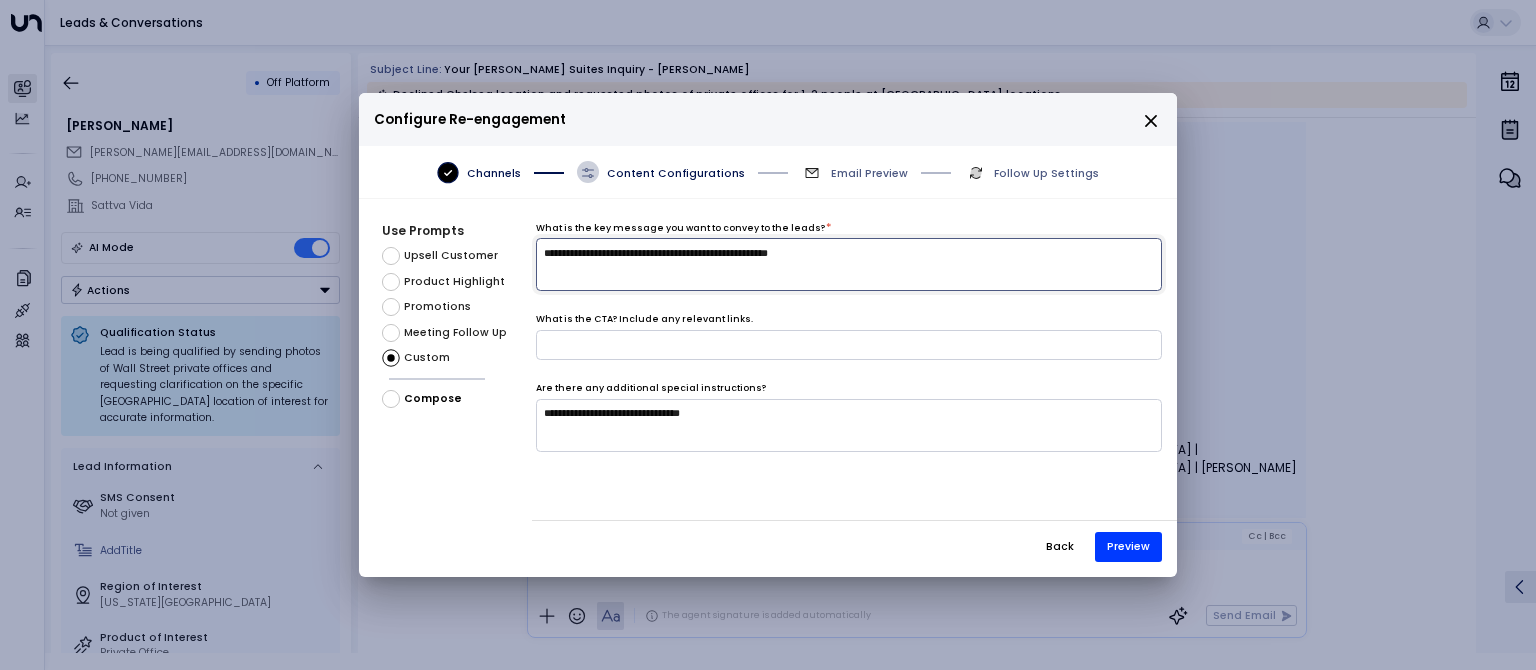 click on "**********" at bounding box center (849, 264) 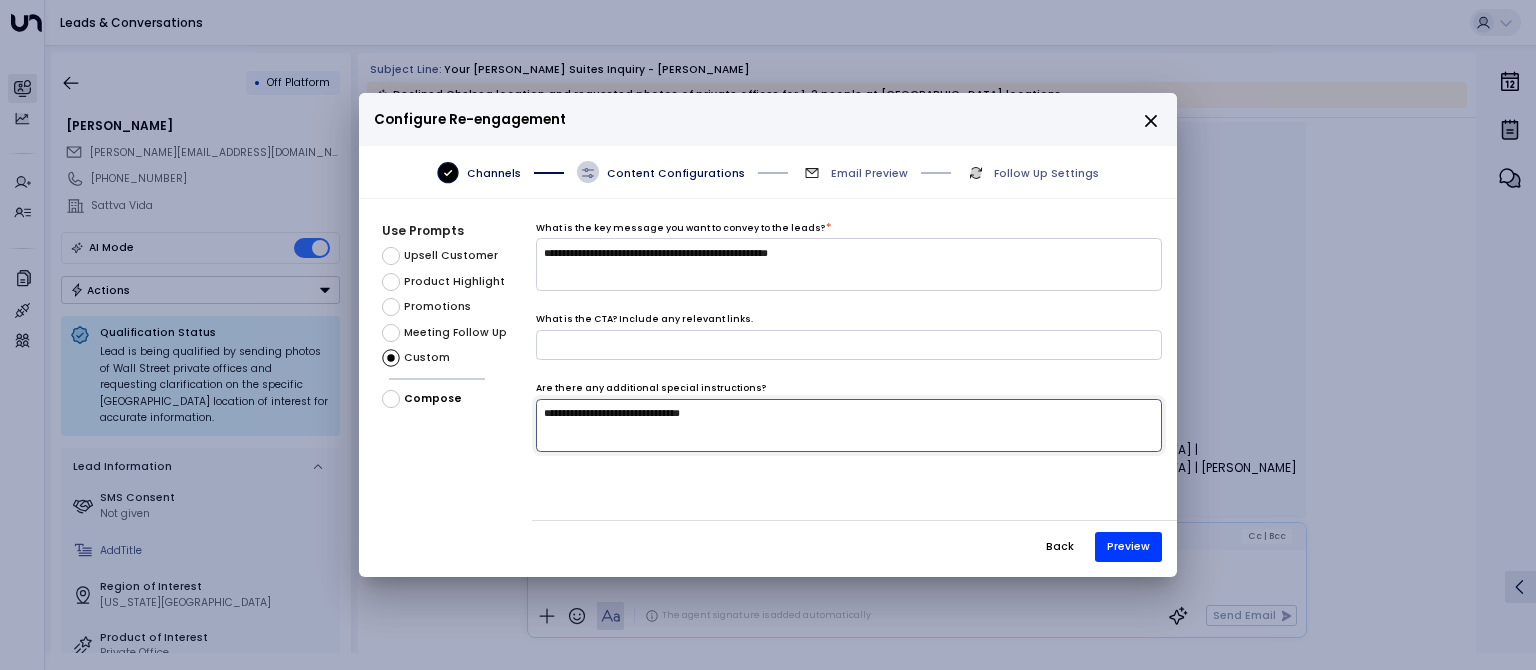 click on "**********" at bounding box center (849, 425) 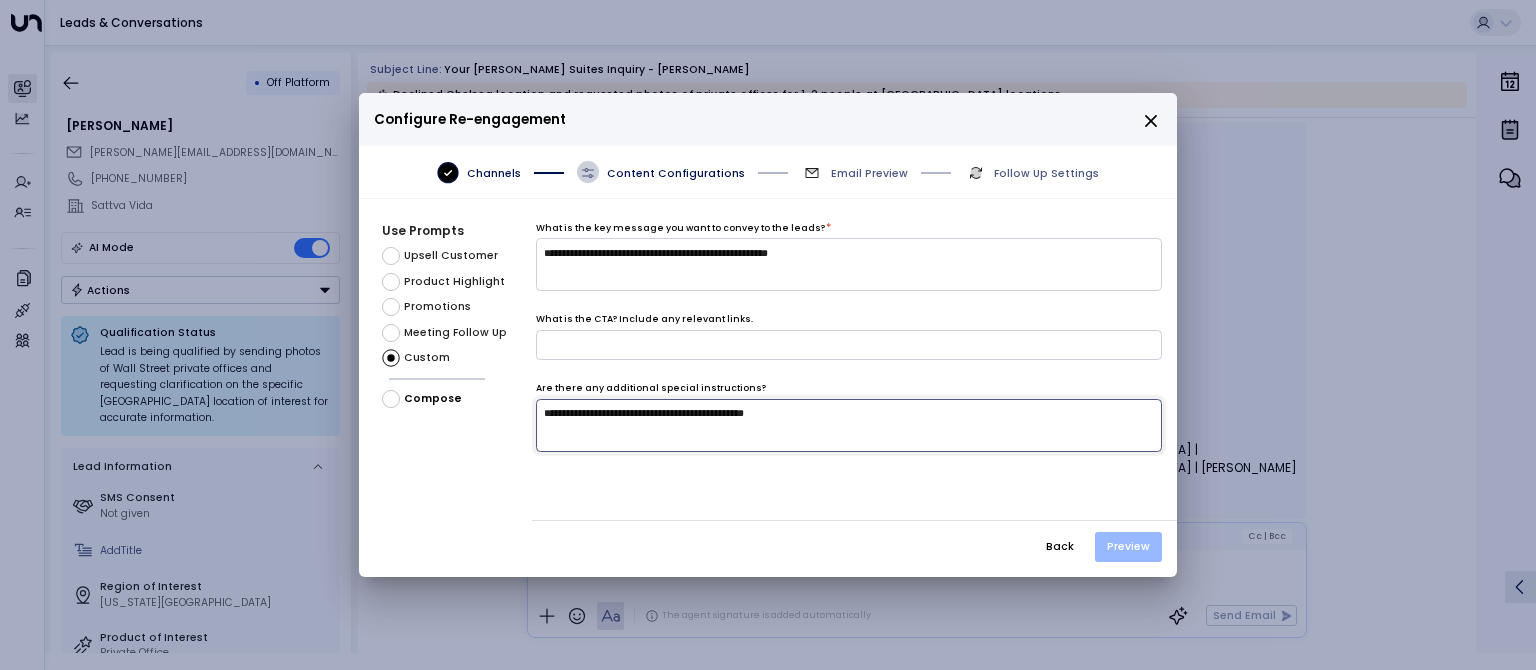 type on "**********" 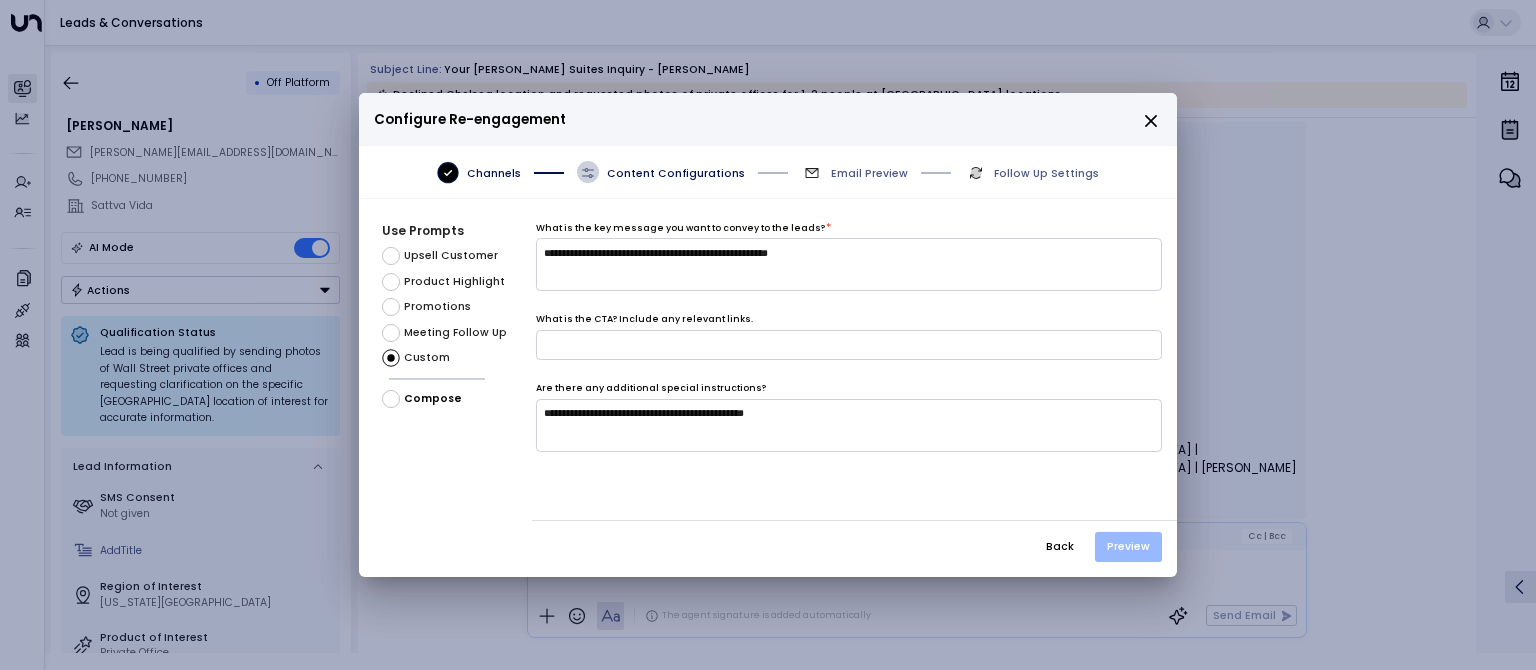 click on "Preview" at bounding box center (1128, 547) 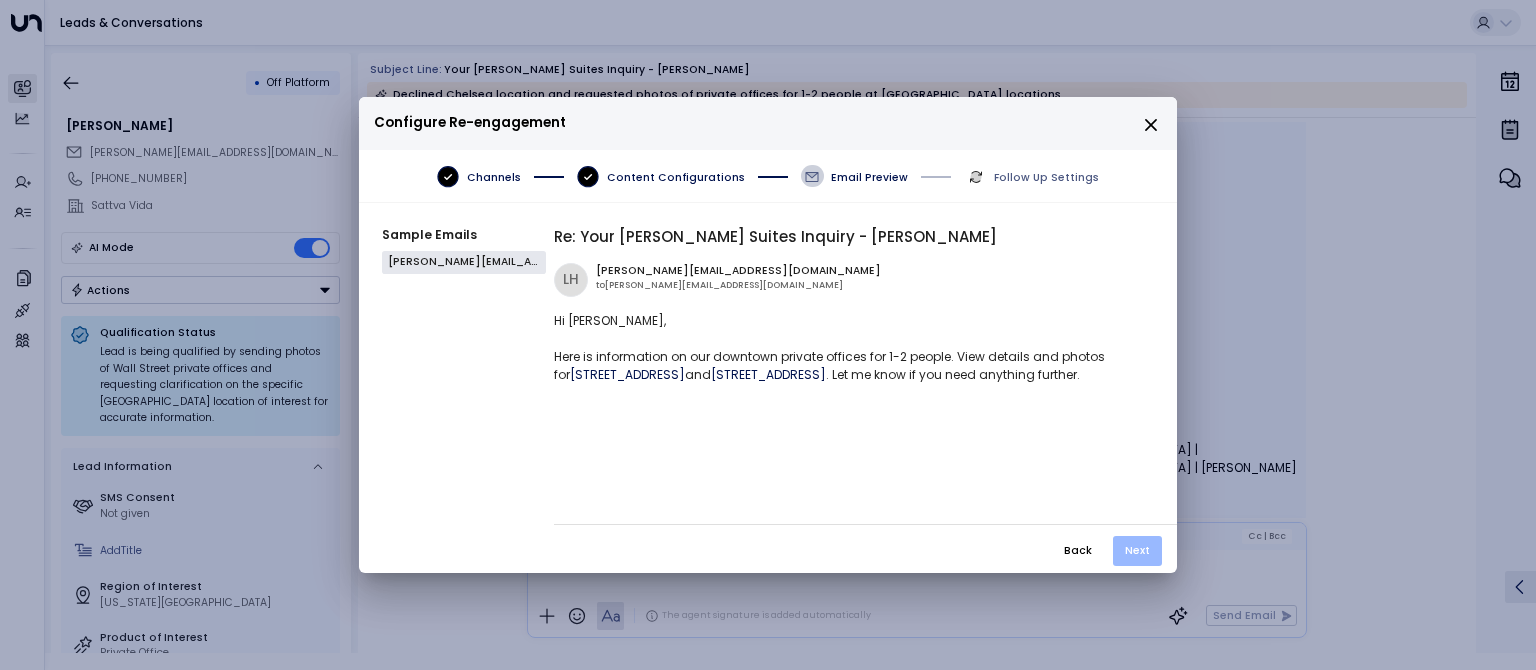 click on "Next" at bounding box center [1137, 551] 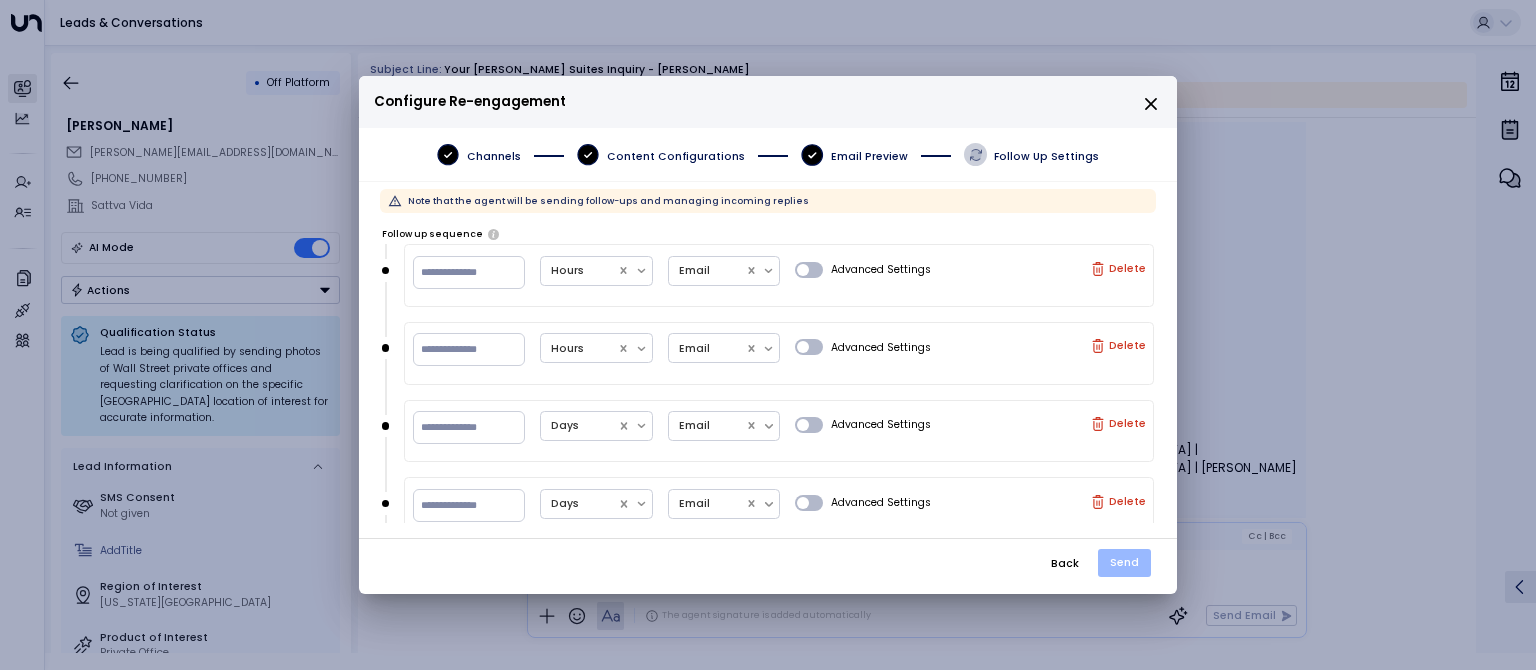 click on "Send" at bounding box center (1124, 563) 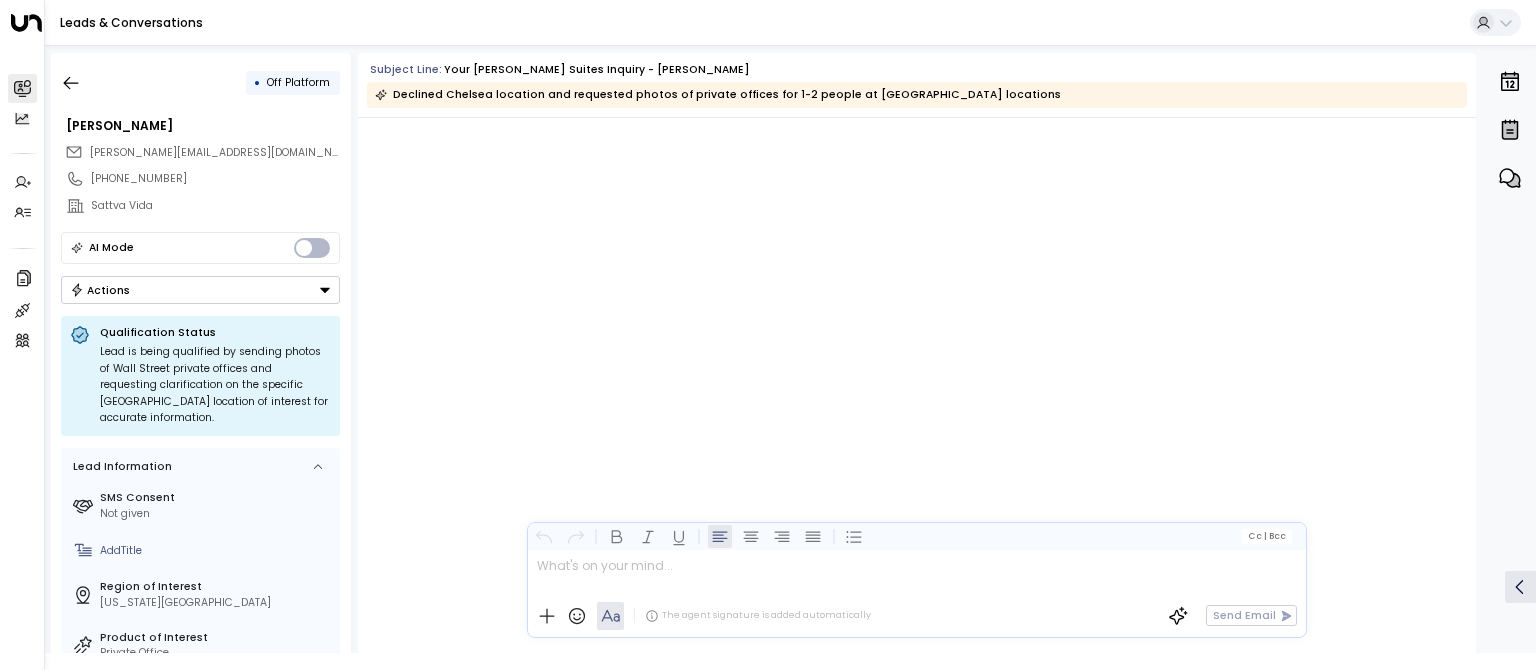 scroll, scrollTop: 6700, scrollLeft: 0, axis: vertical 